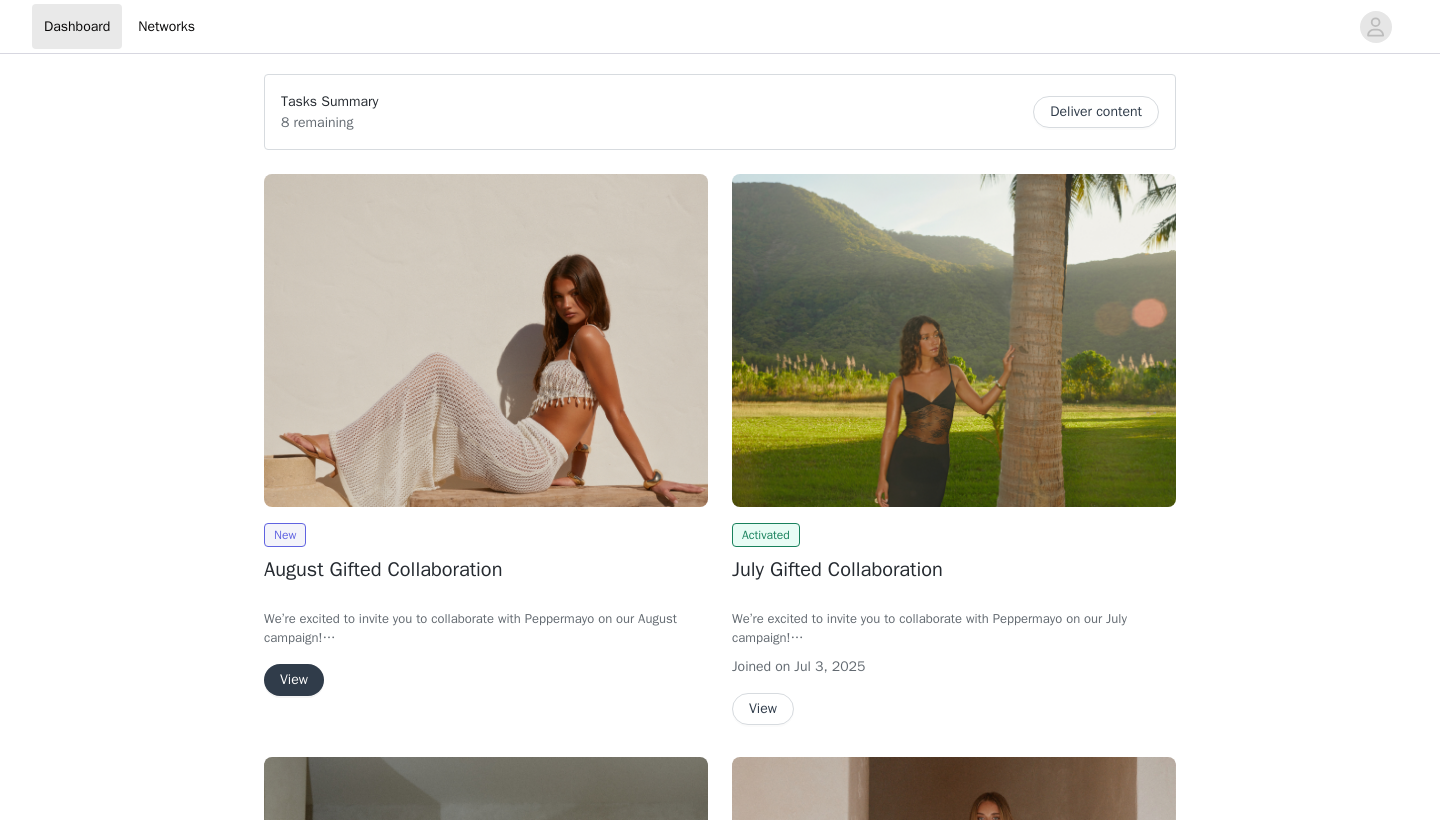 scroll, scrollTop: 0, scrollLeft: 0, axis: both 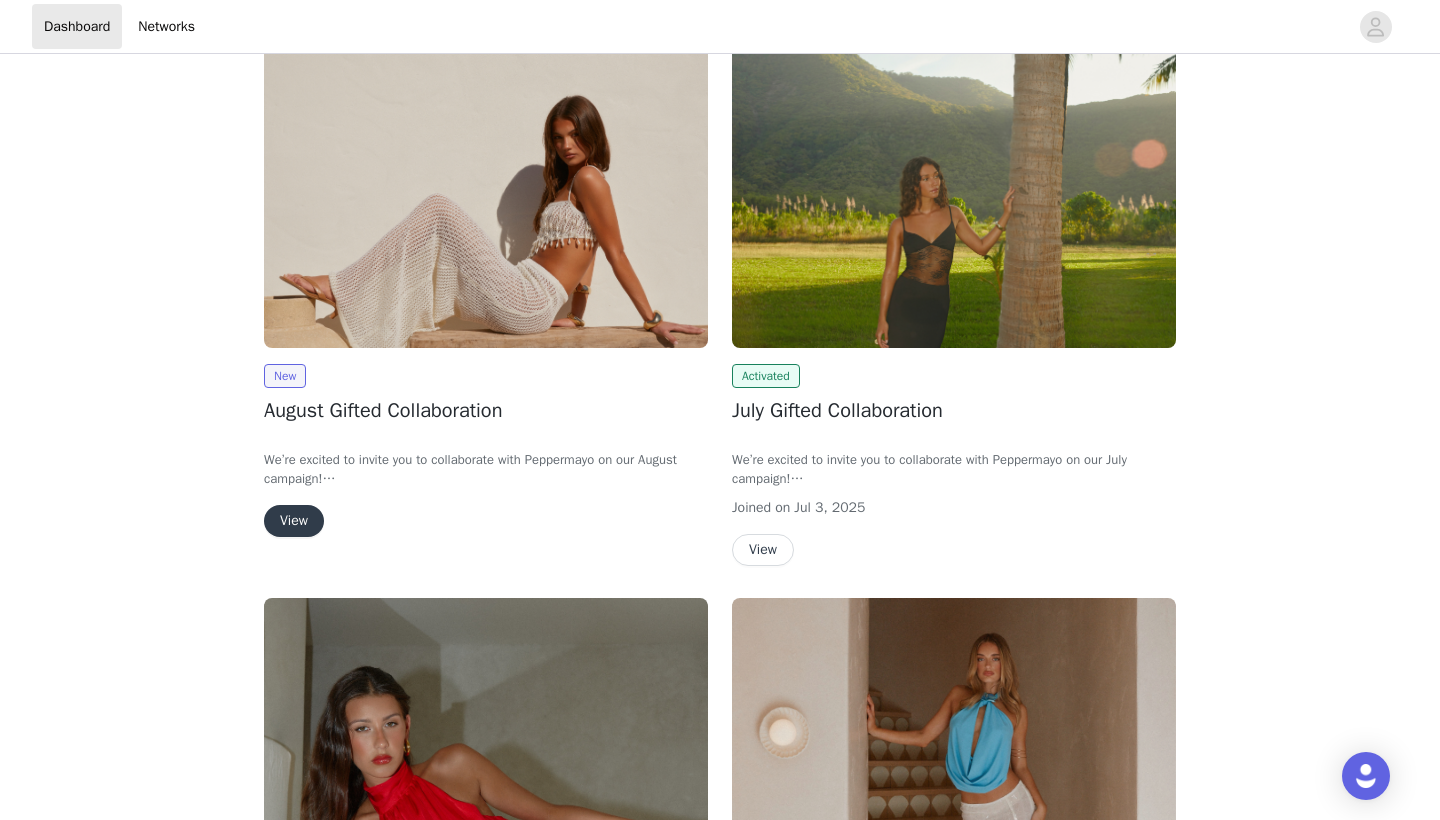 click on "View" at bounding box center [294, 521] 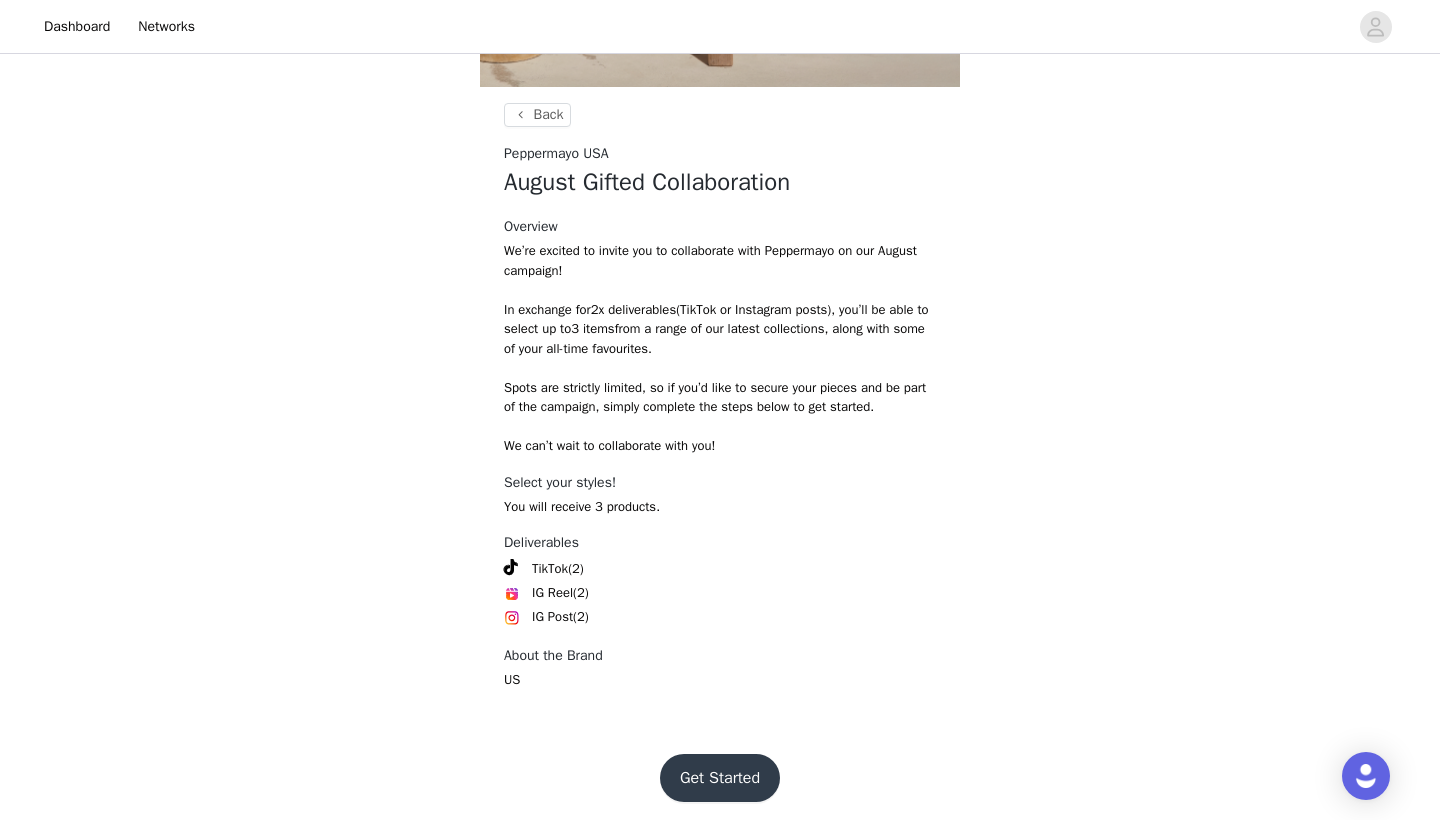 scroll, scrollTop: 642, scrollLeft: 0, axis: vertical 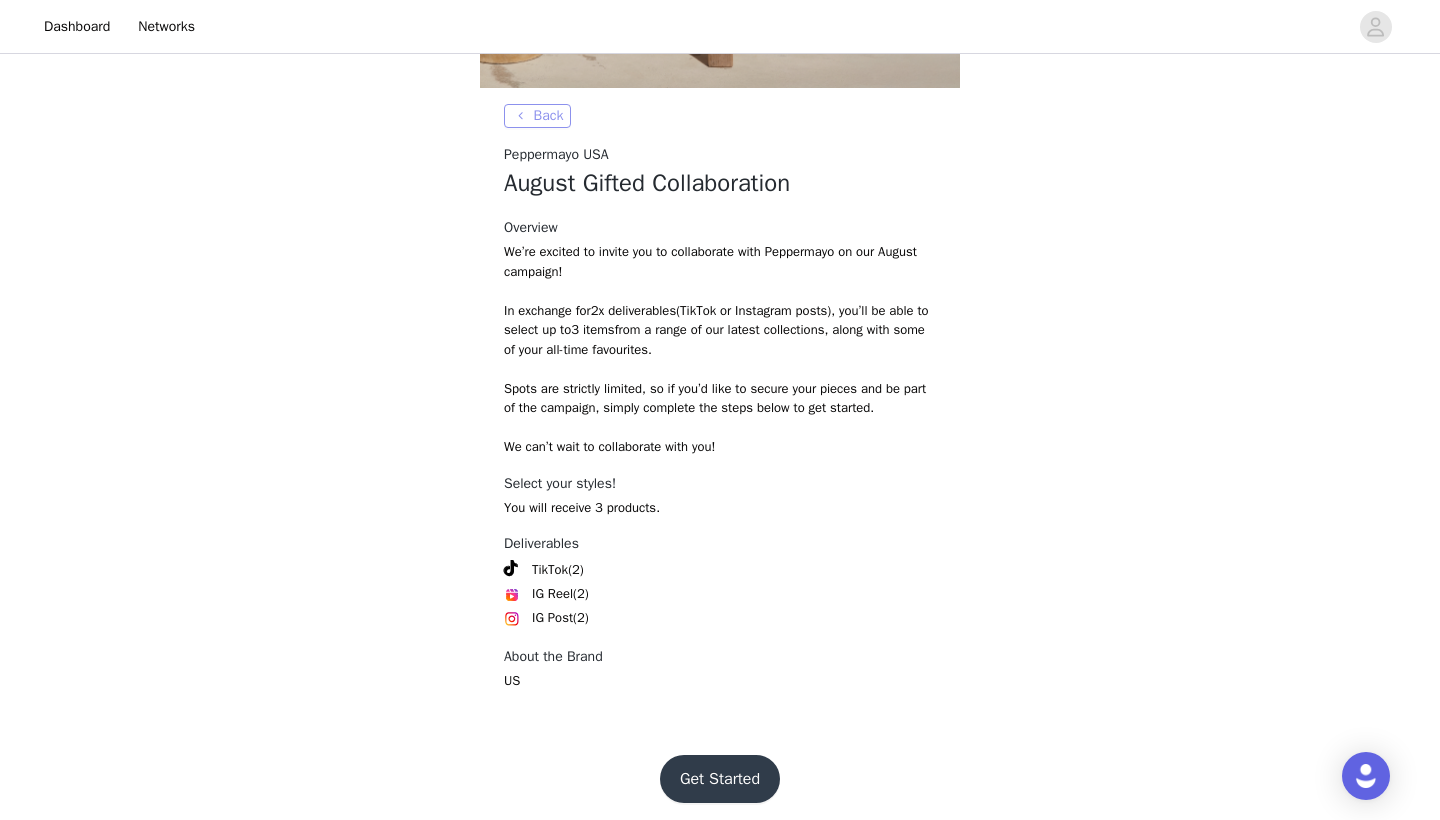 click on "Back" at bounding box center (537, 116) 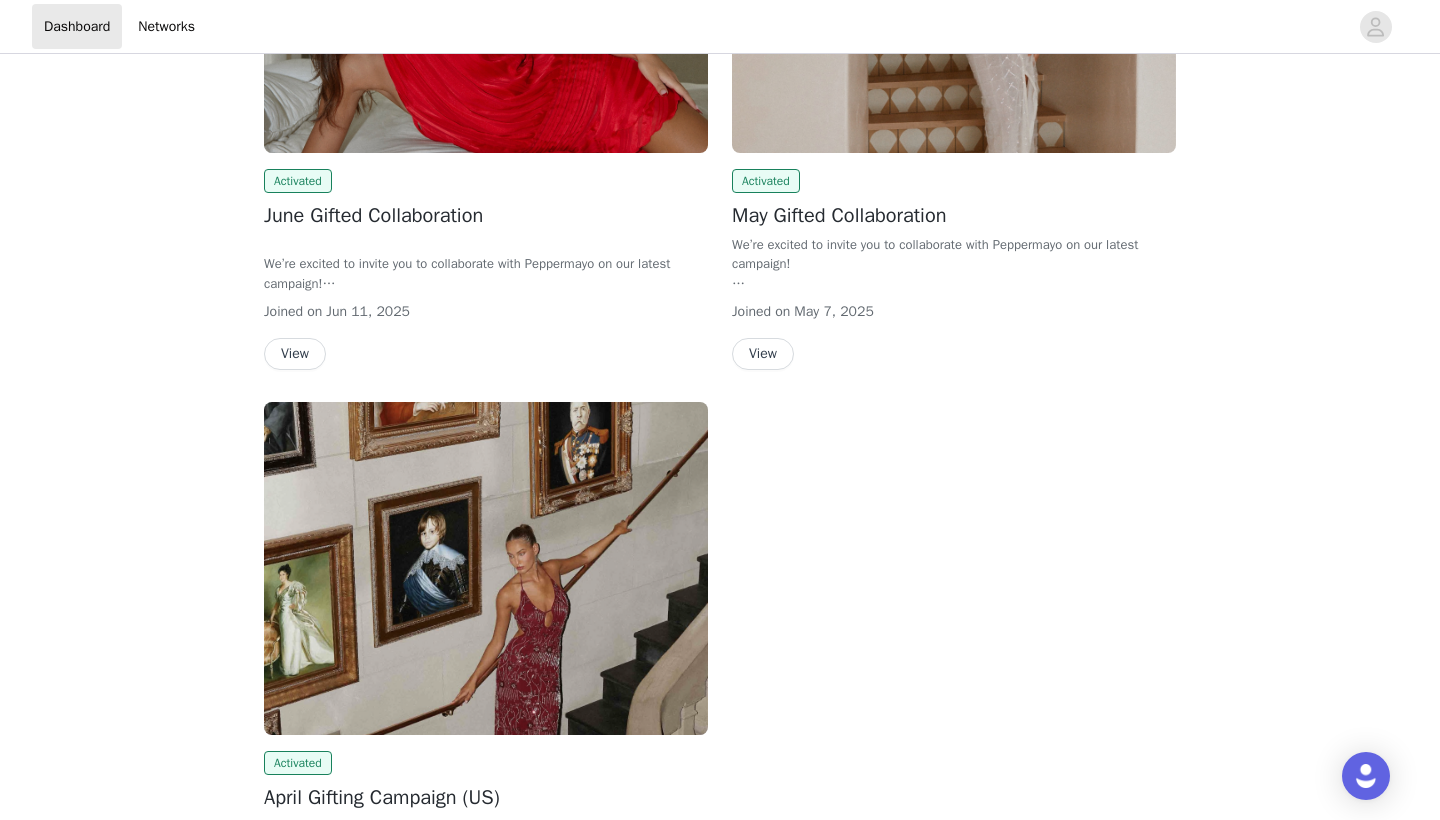 scroll, scrollTop: 916, scrollLeft: 0, axis: vertical 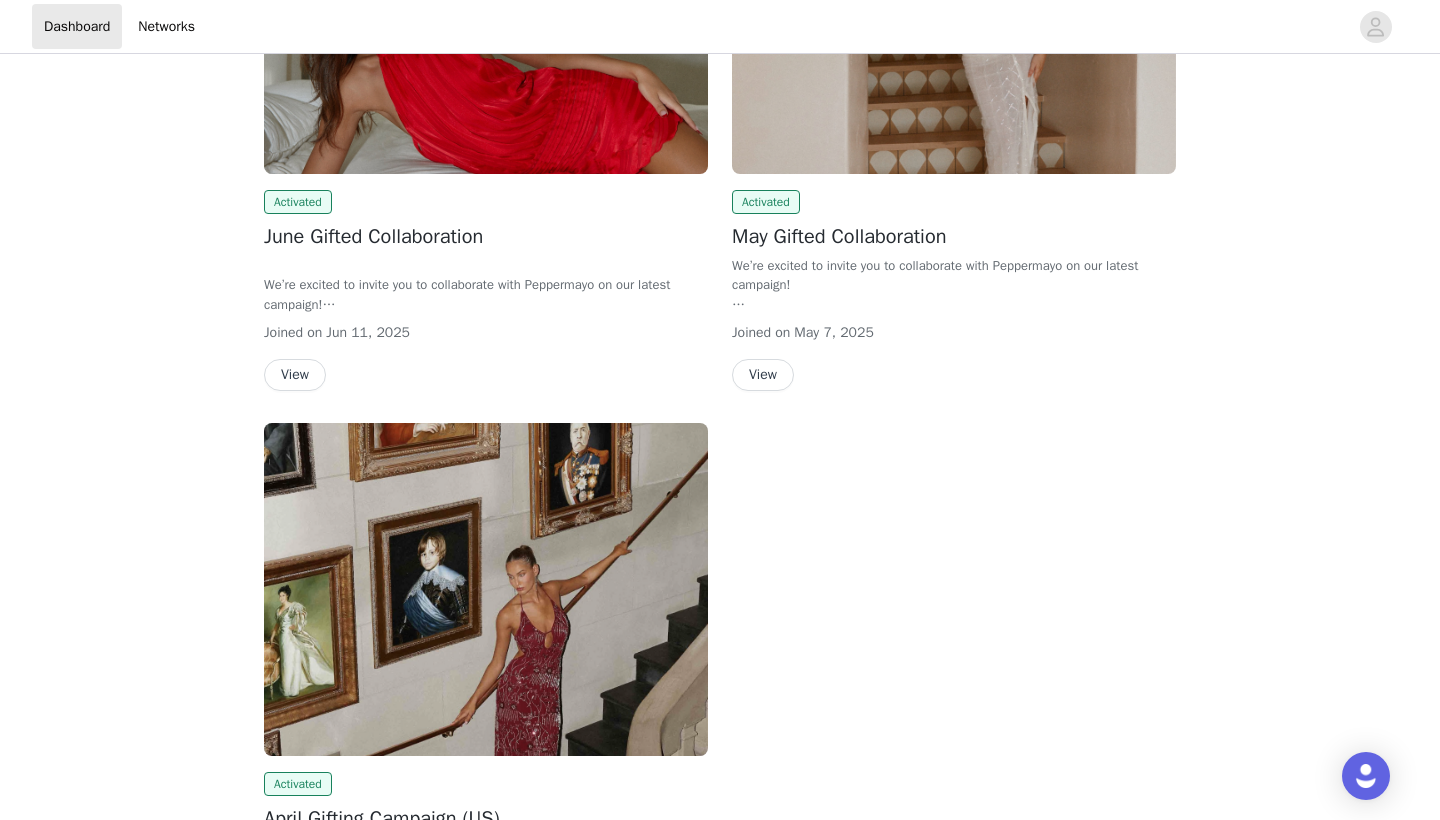 click on "View" at bounding box center (763, 375) 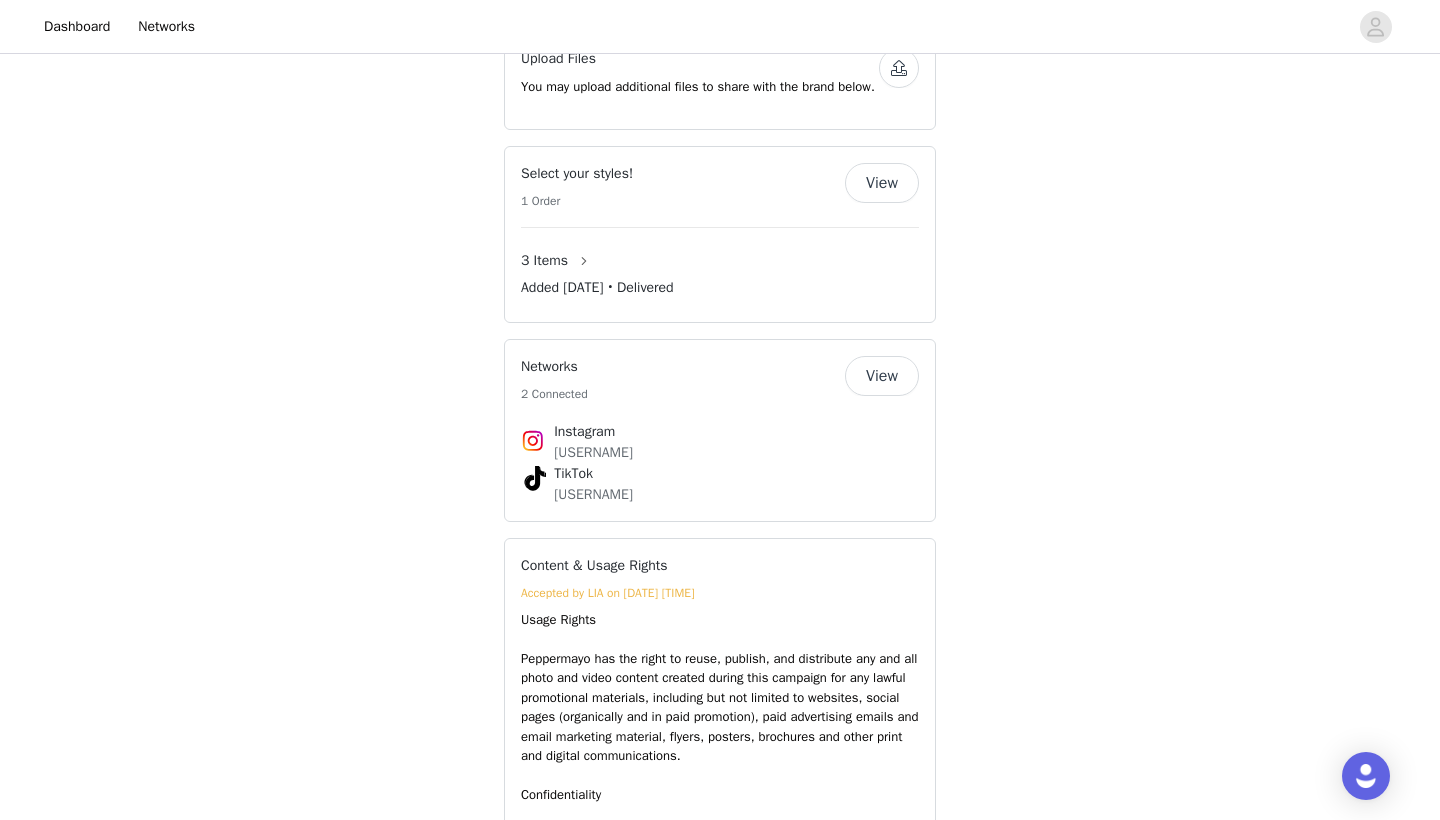 scroll, scrollTop: 1070, scrollLeft: 0, axis: vertical 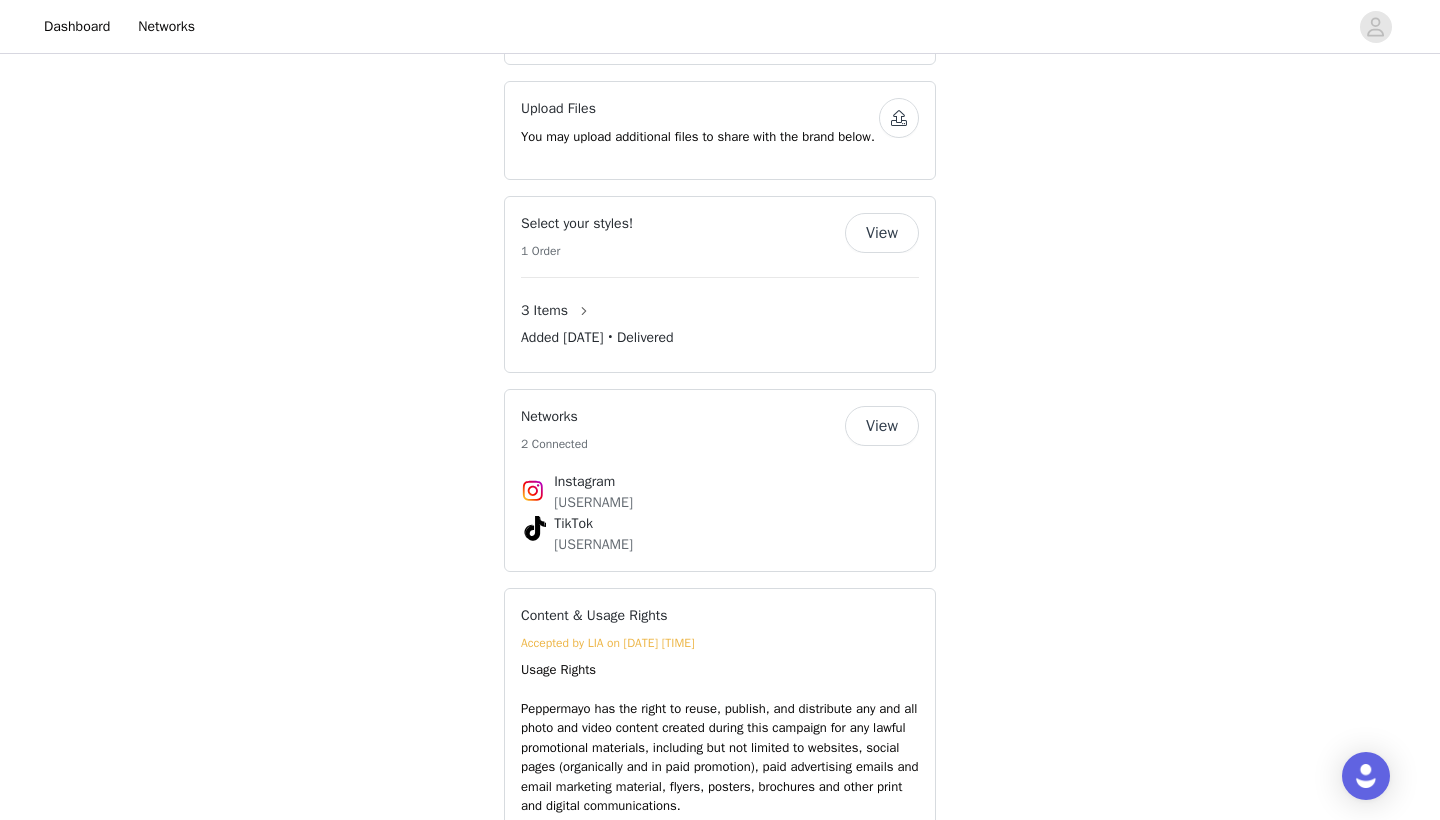 click on "View" at bounding box center [882, 426] 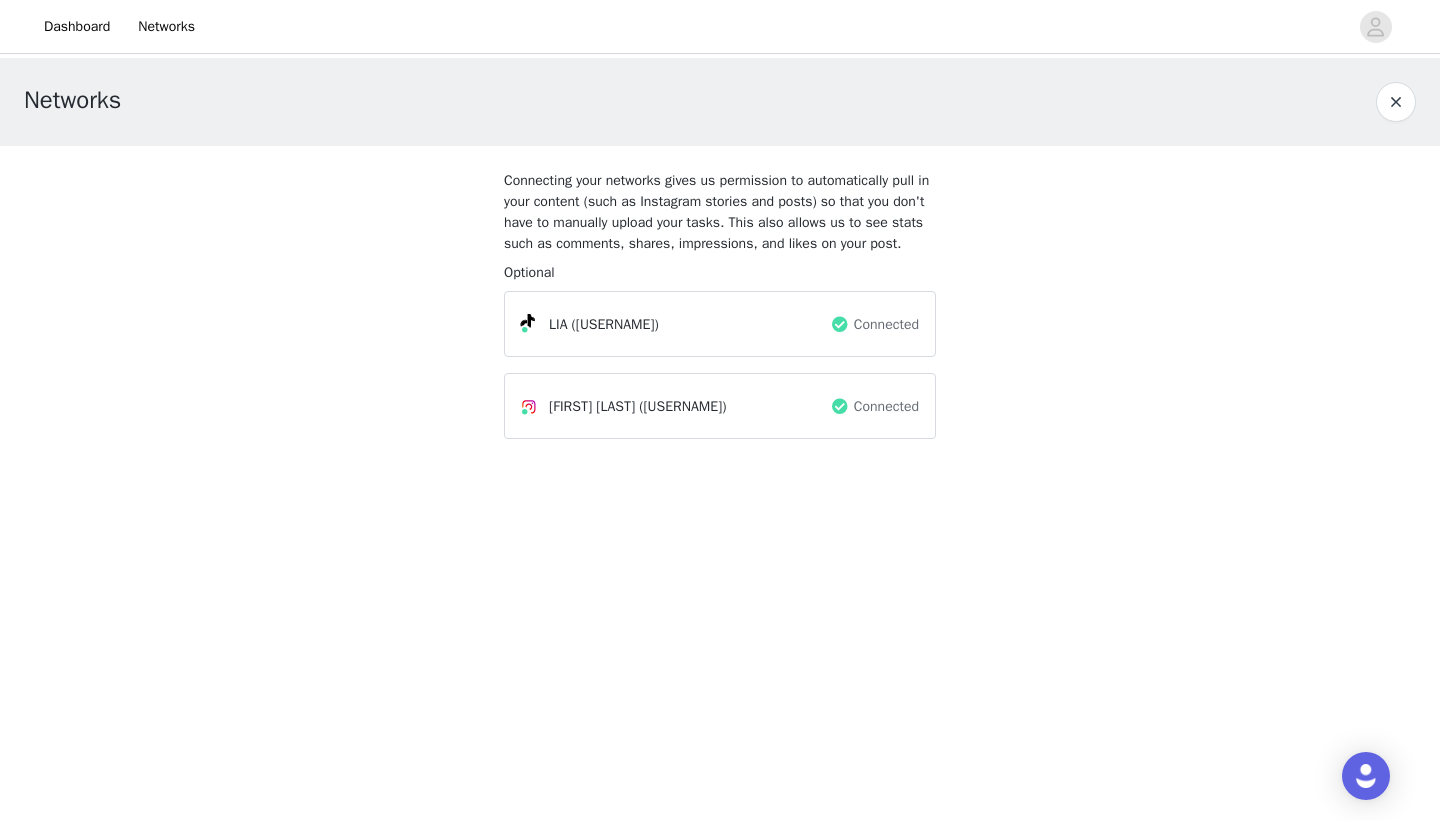 scroll, scrollTop: 0, scrollLeft: 0, axis: both 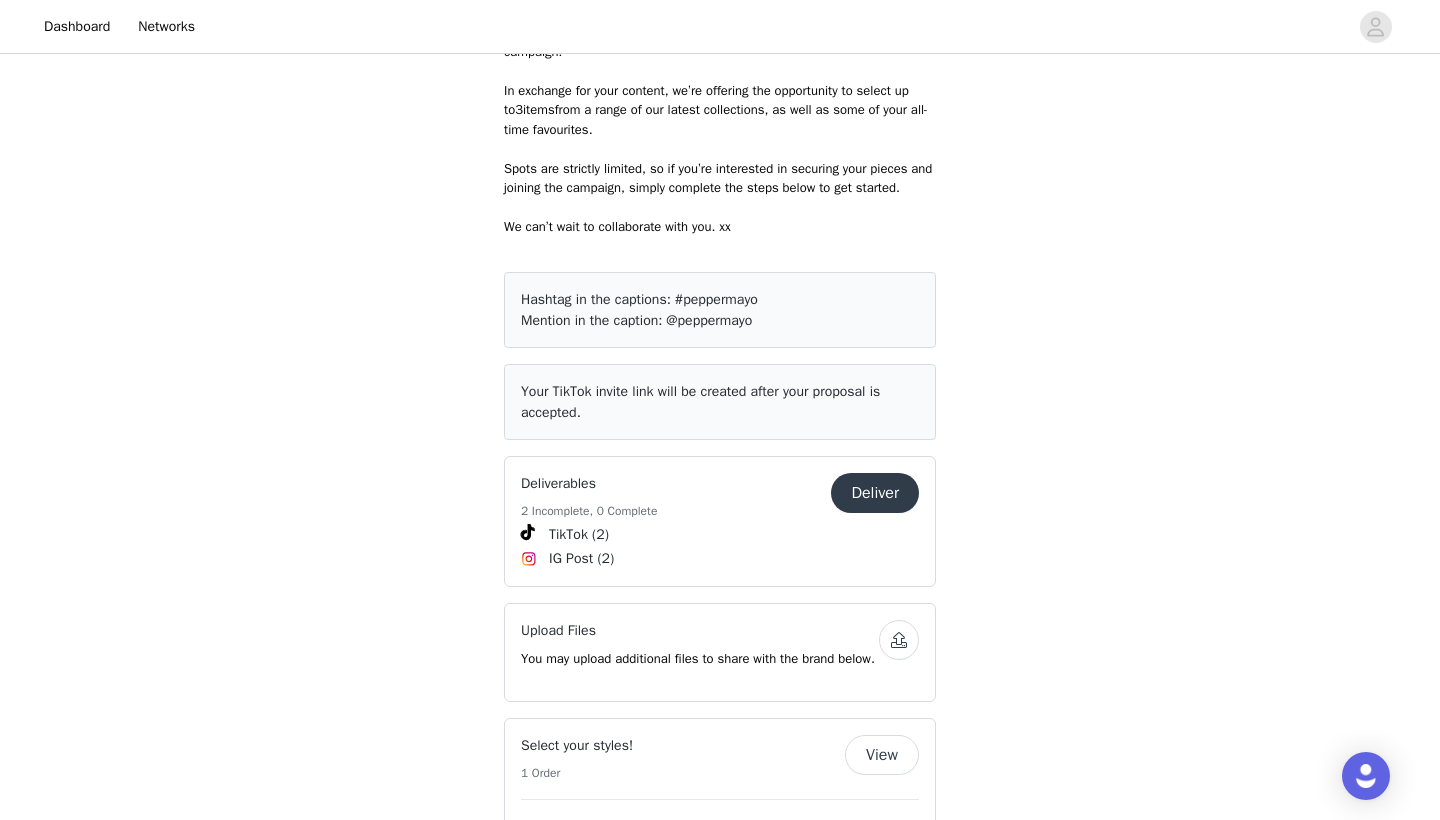 click on "Deliver" at bounding box center (875, 493) 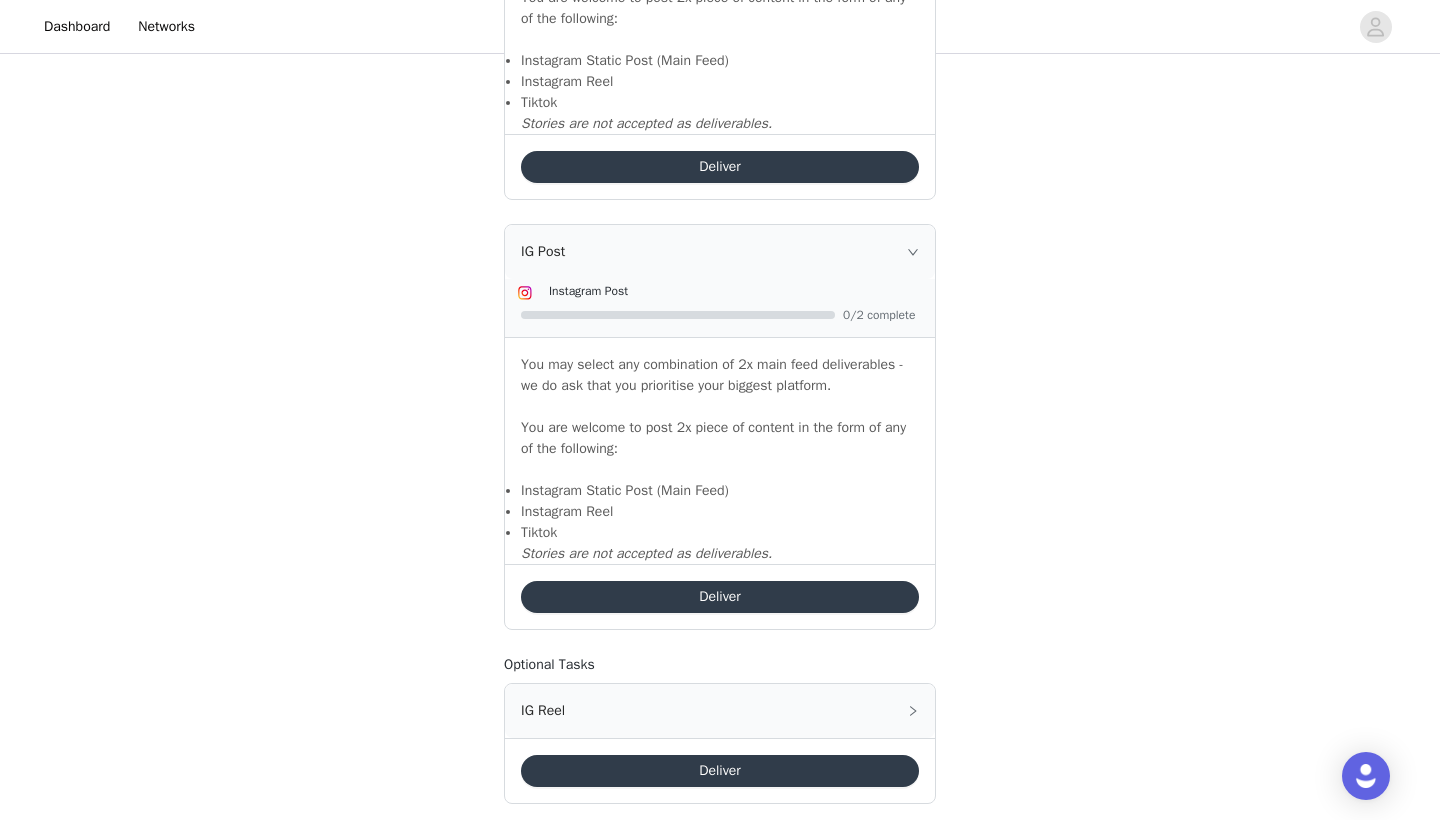 scroll, scrollTop: 1583, scrollLeft: 0, axis: vertical 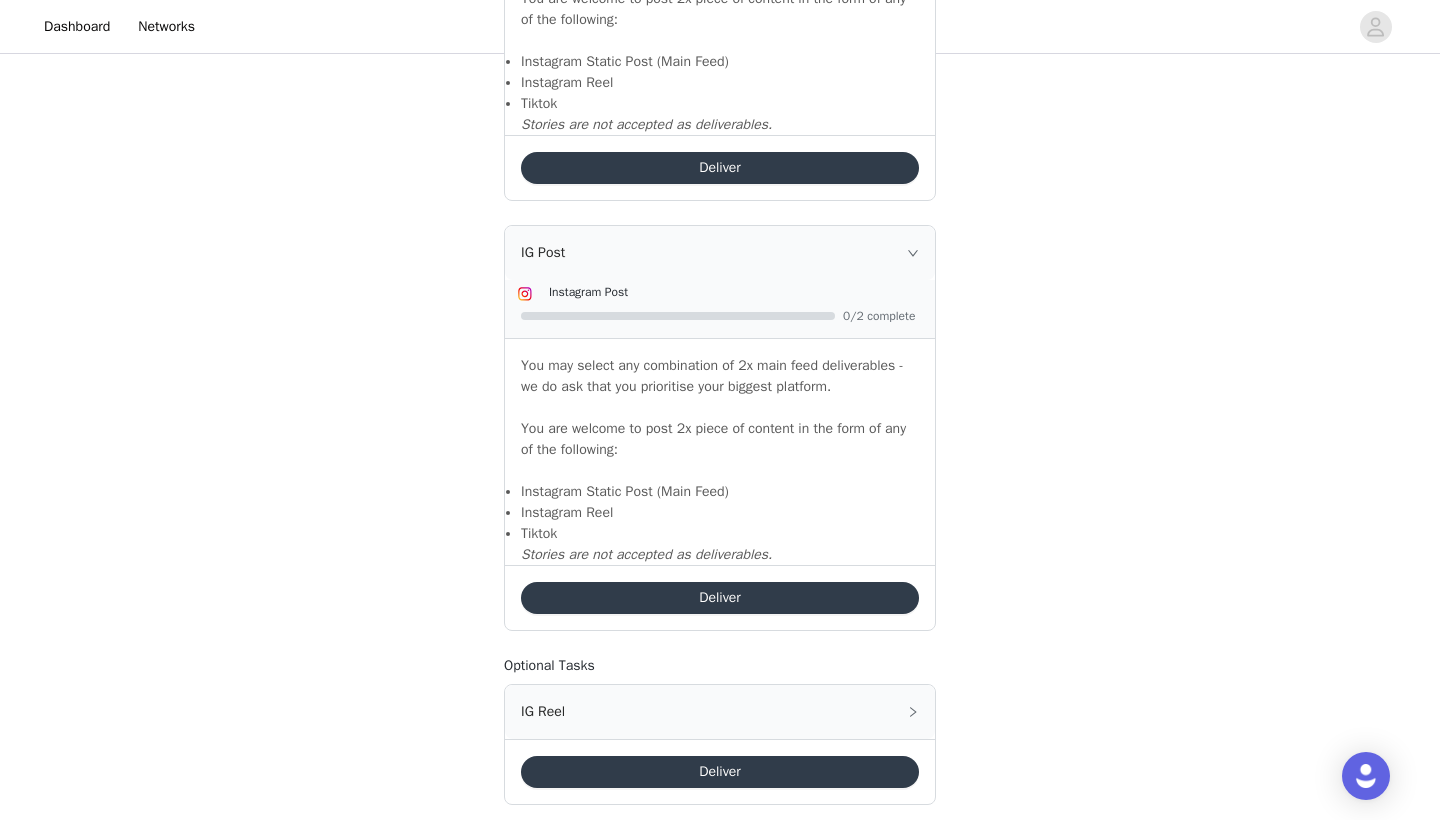 click on "Deliver" at bounding box center (720, 598) 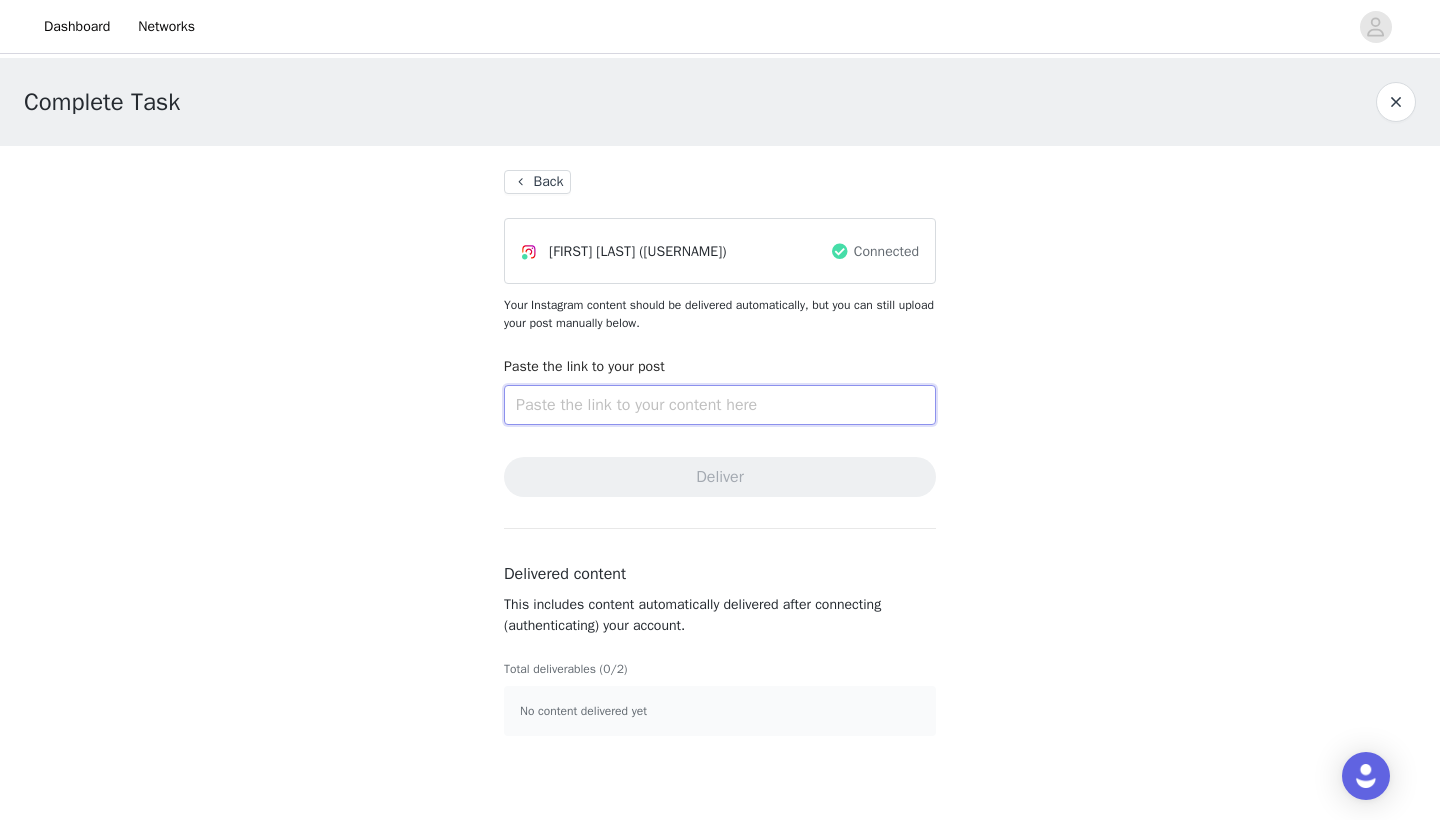click at bounding box center (720, 405) 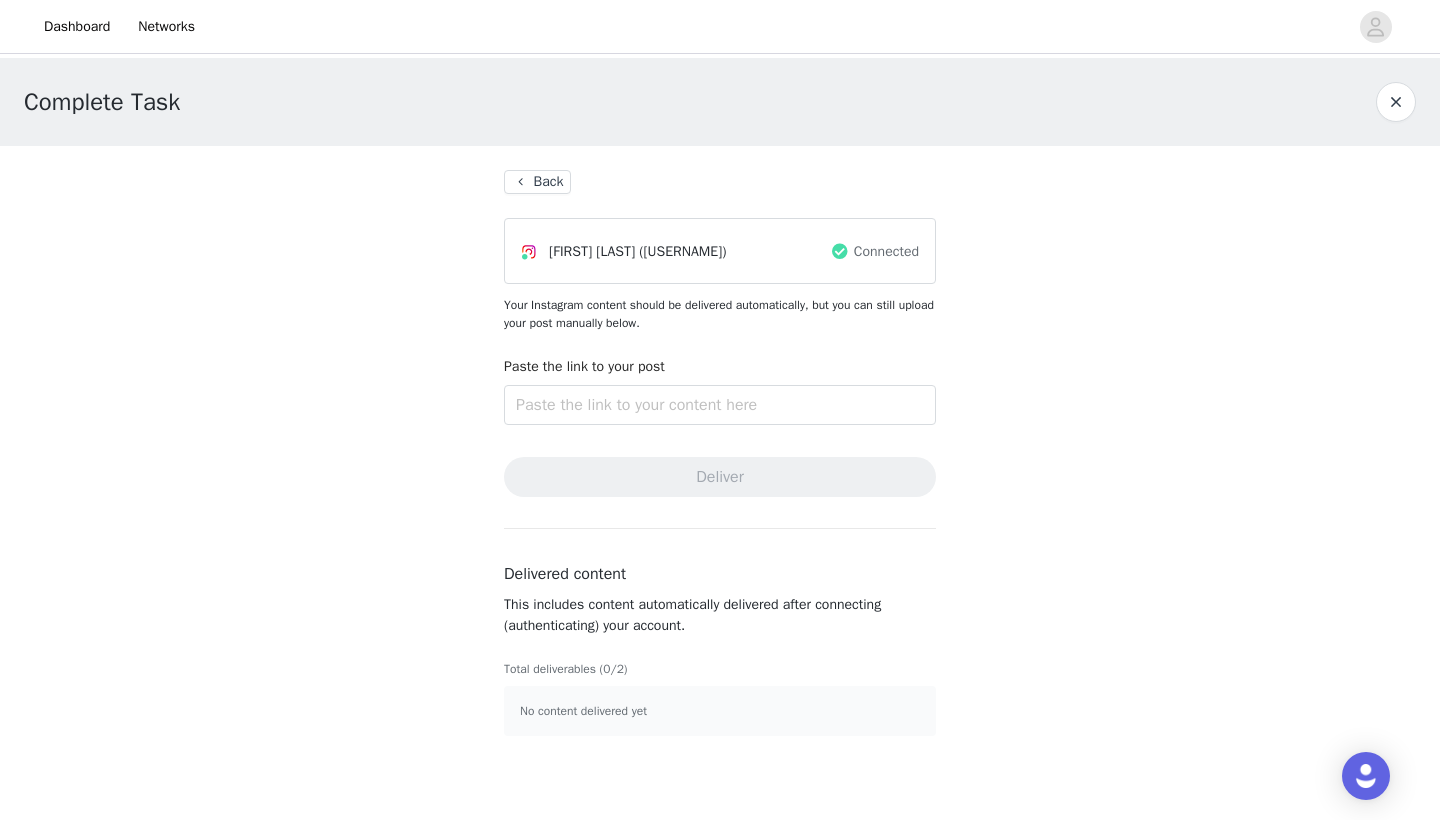 click on "Back" at bounding box center [537, 182] 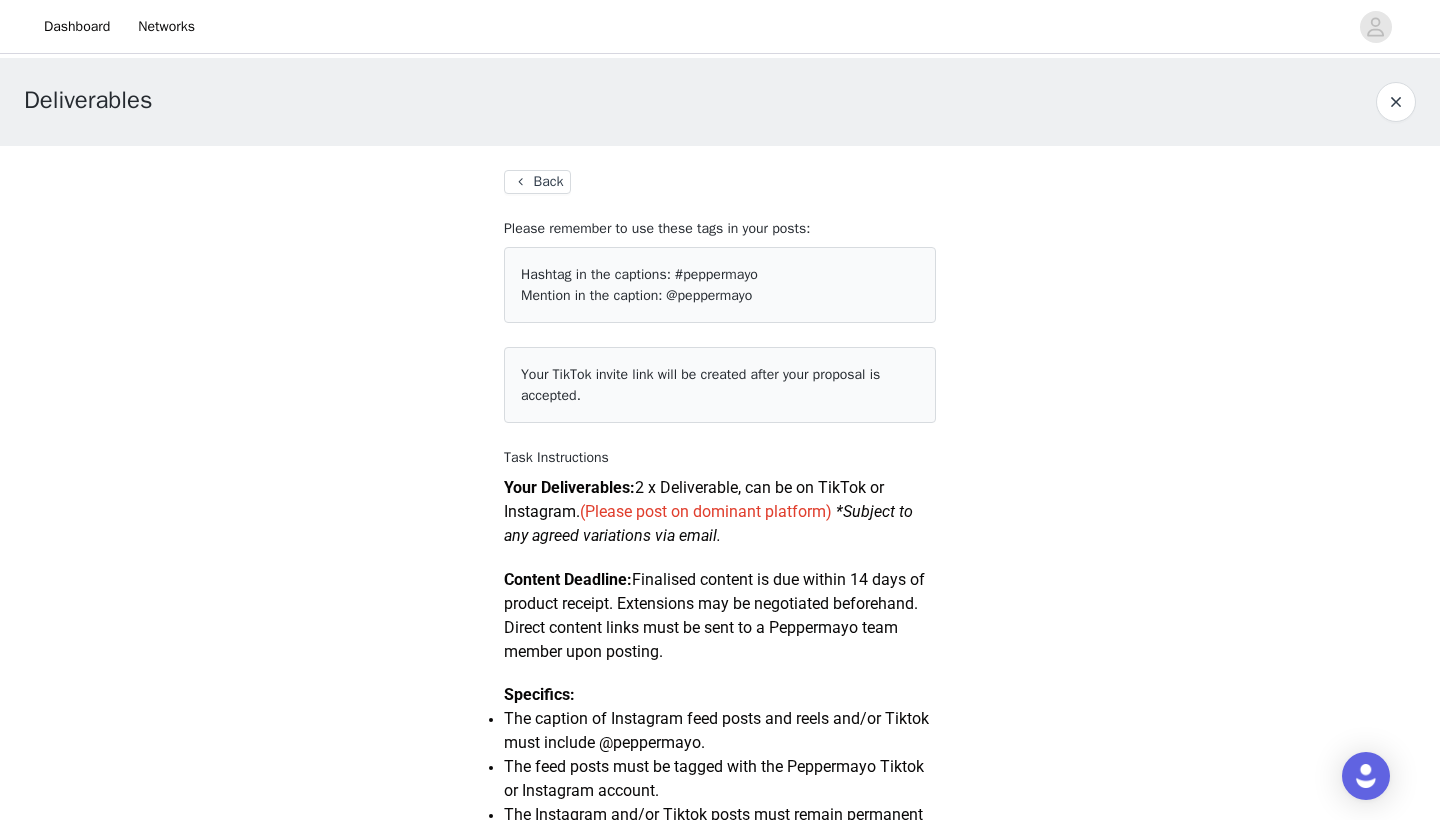 click on "Back" at bounding box center [537, 182] 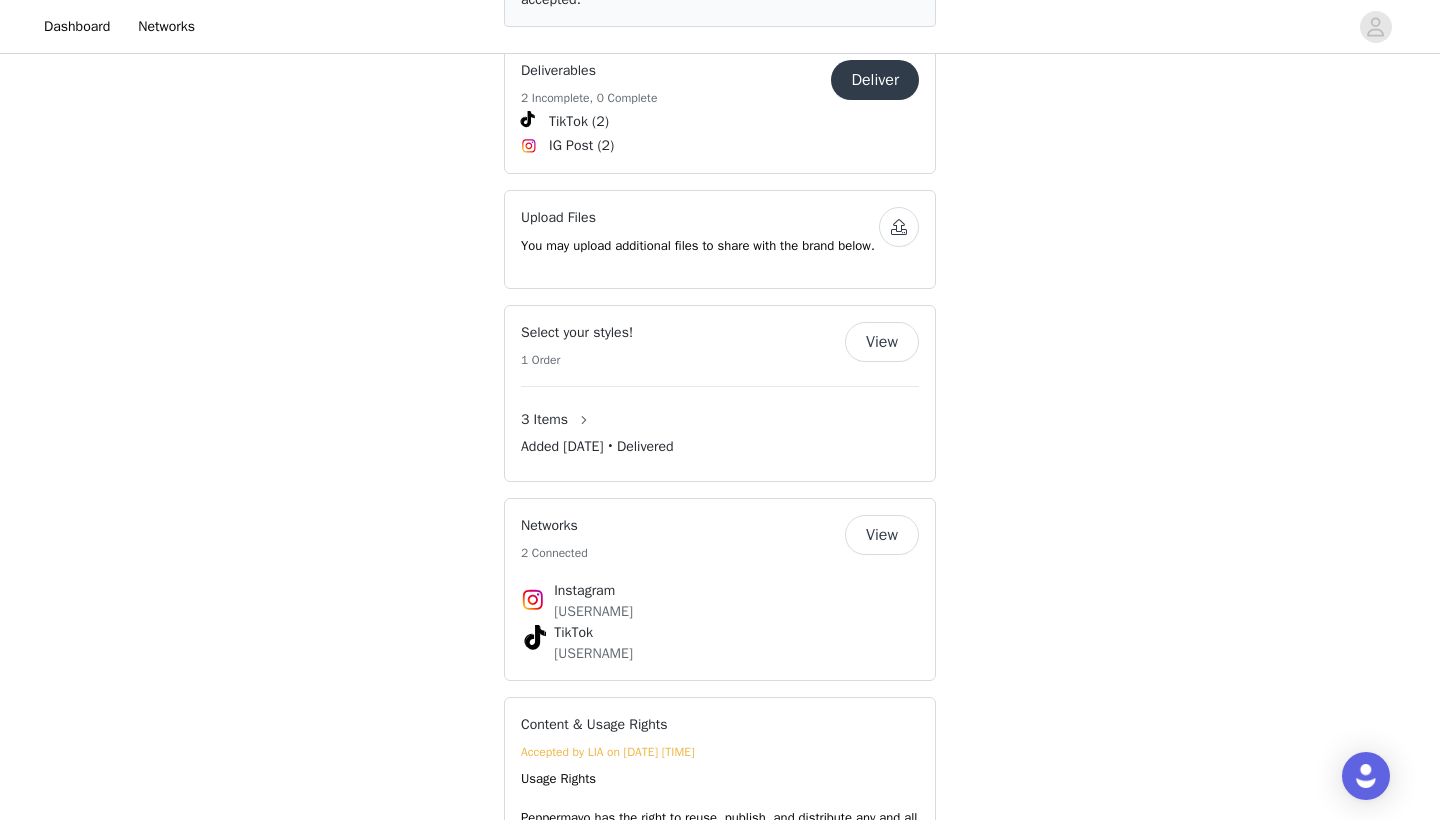 scroll, scrollTop: 889, scrollLeft: 0, axis: vertical 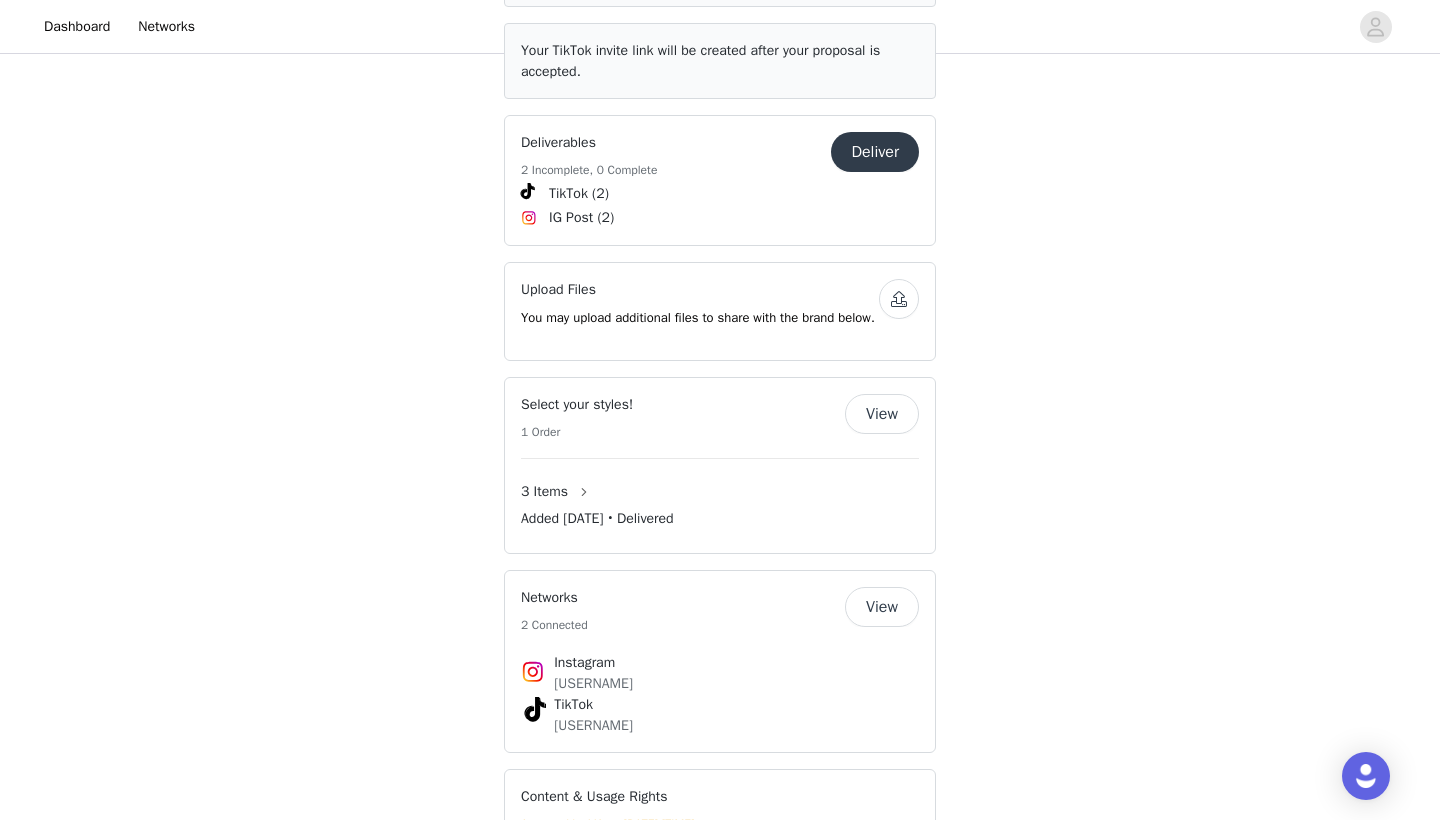 click on "View" at bounding box center (882, 414) 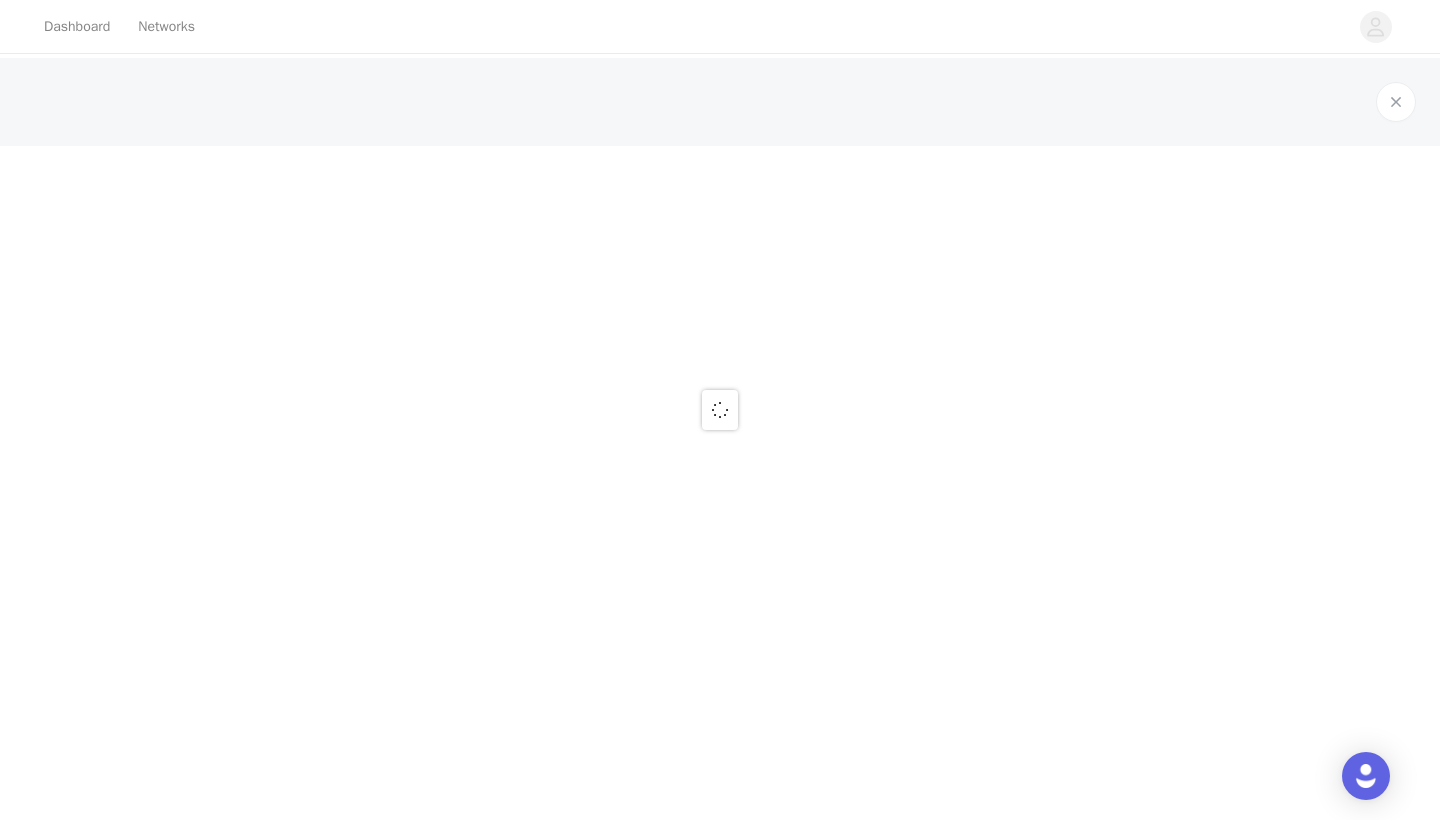 scroll, scrollTop: 0, scrollLeft: 0, axis: both 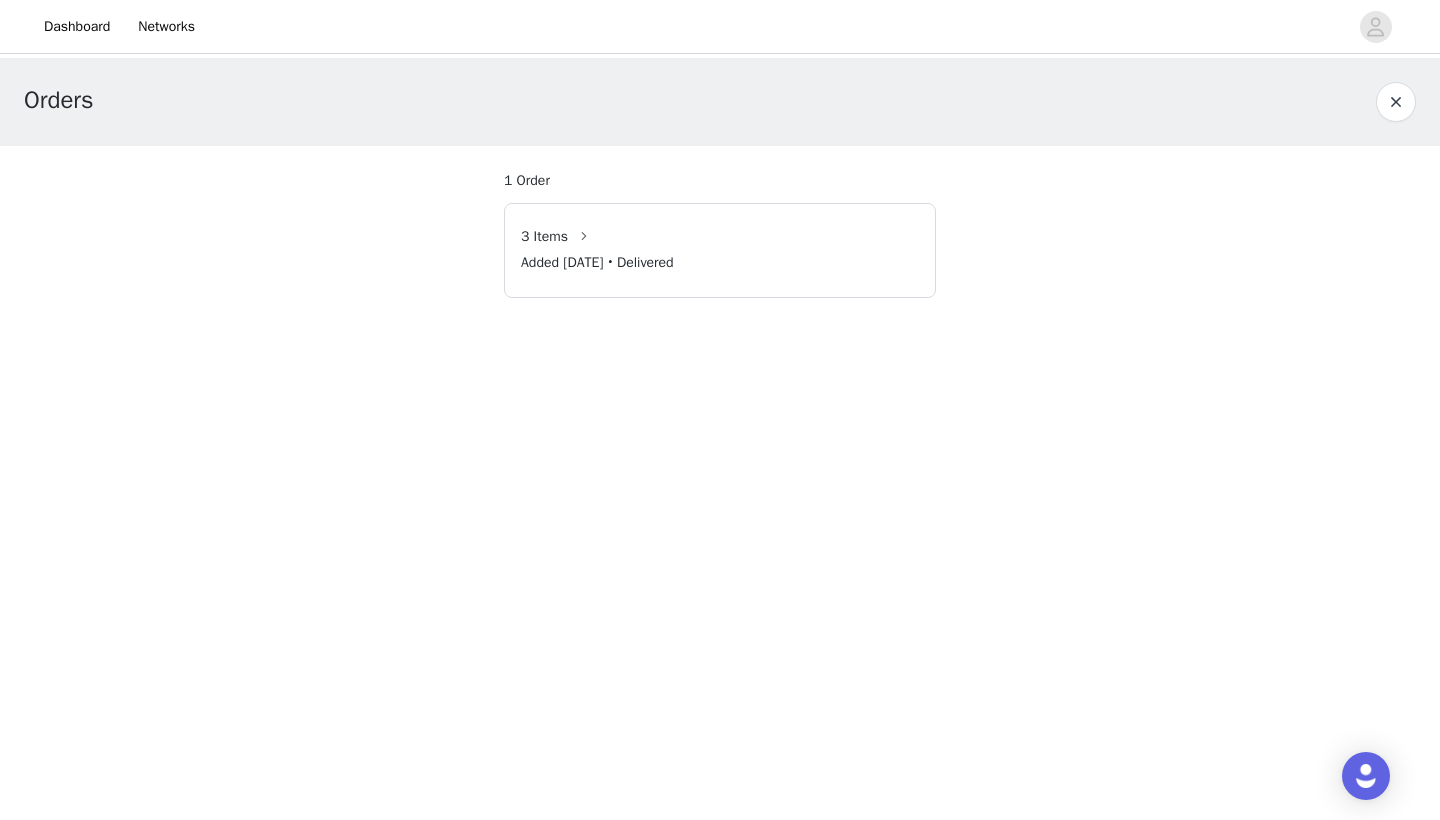 click on "Added [DATE] • Delivered" at bounding box center (720, 266) 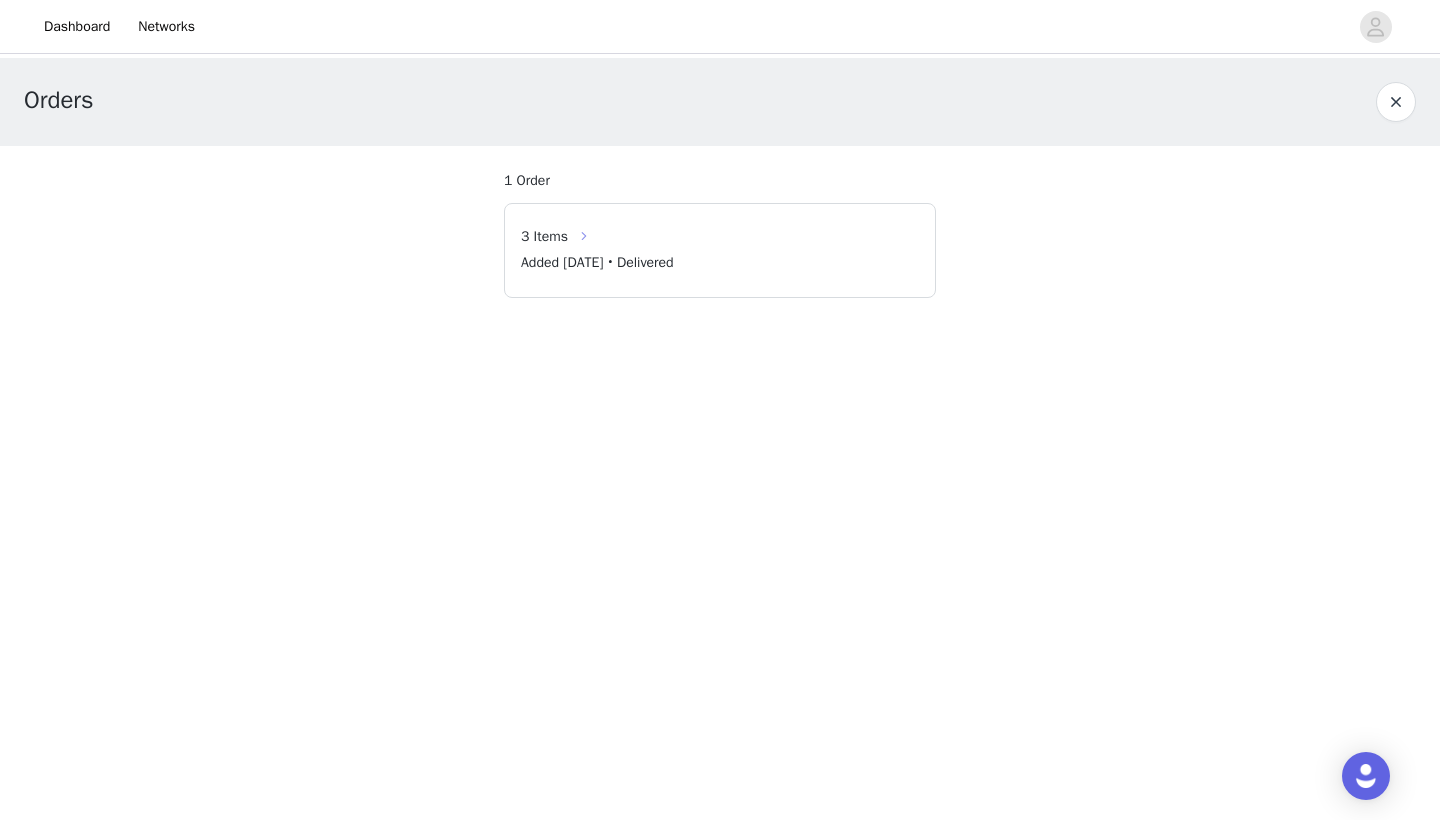click at bounding box center (584, 236) 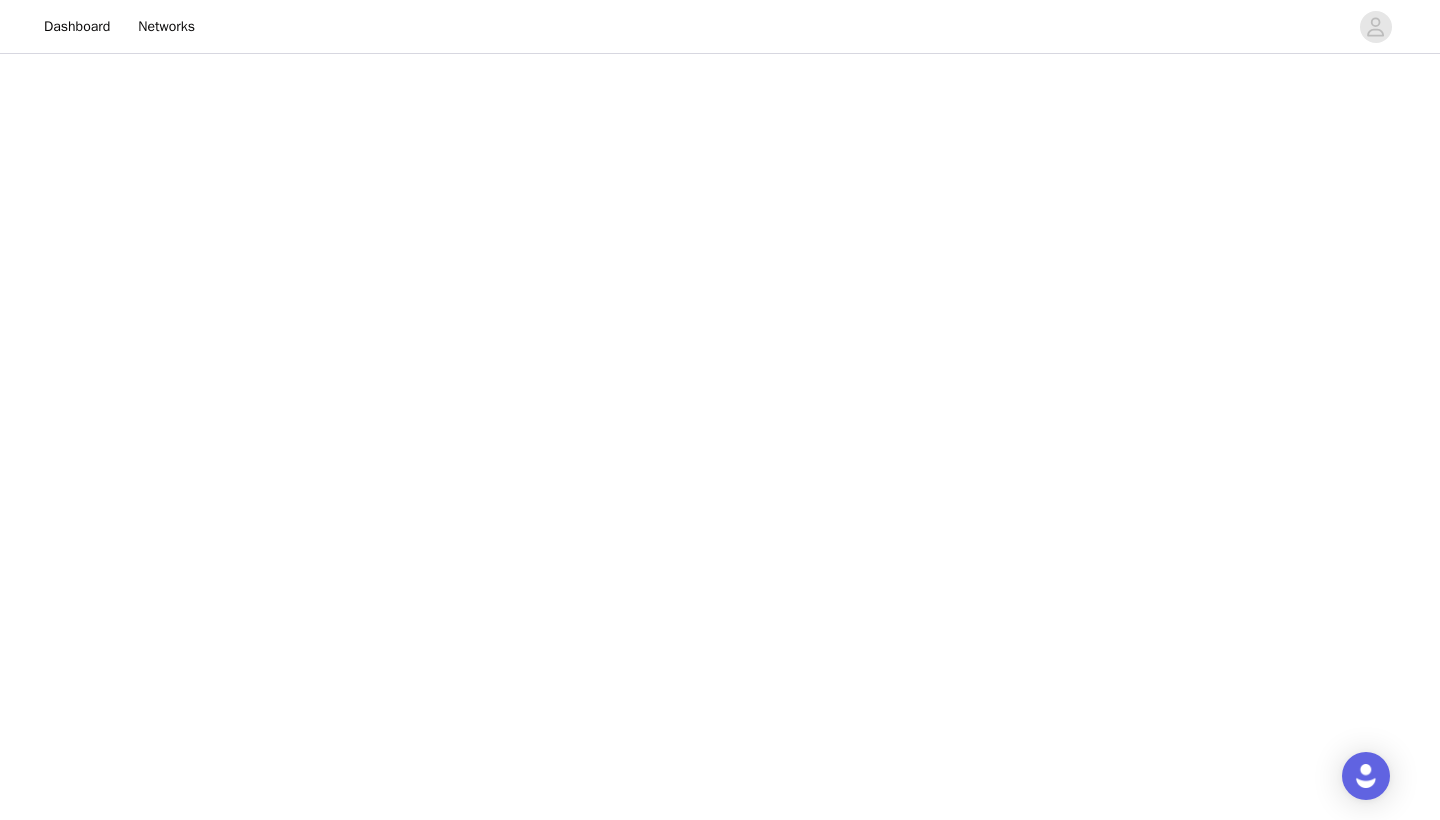 click on "Dashboard Networks" at bounding box center (720, 410) 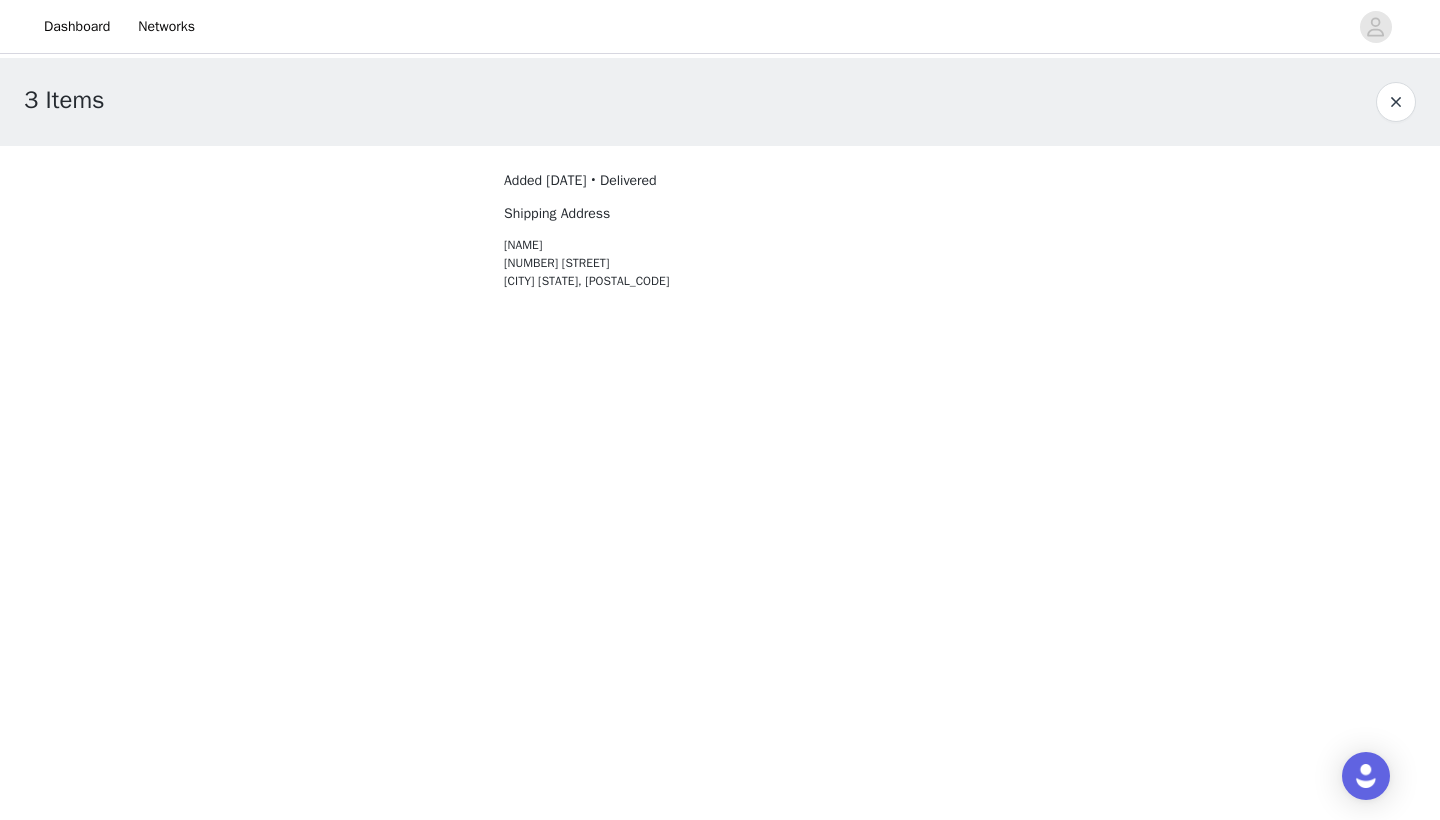 scroll, scrollTop: 0, scrollLeft: 0, axis: both 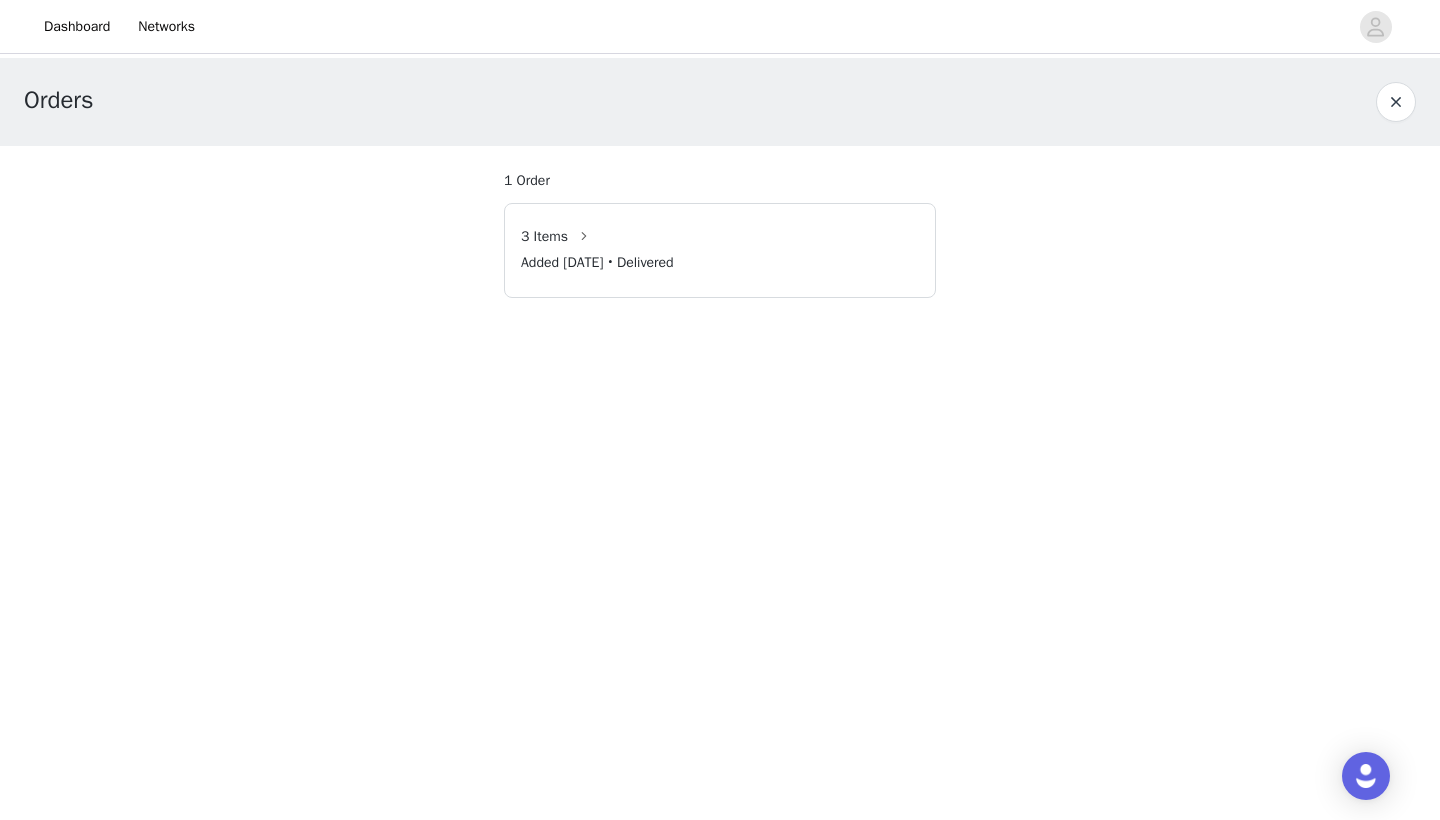 click at bounding box center (1396, 102) 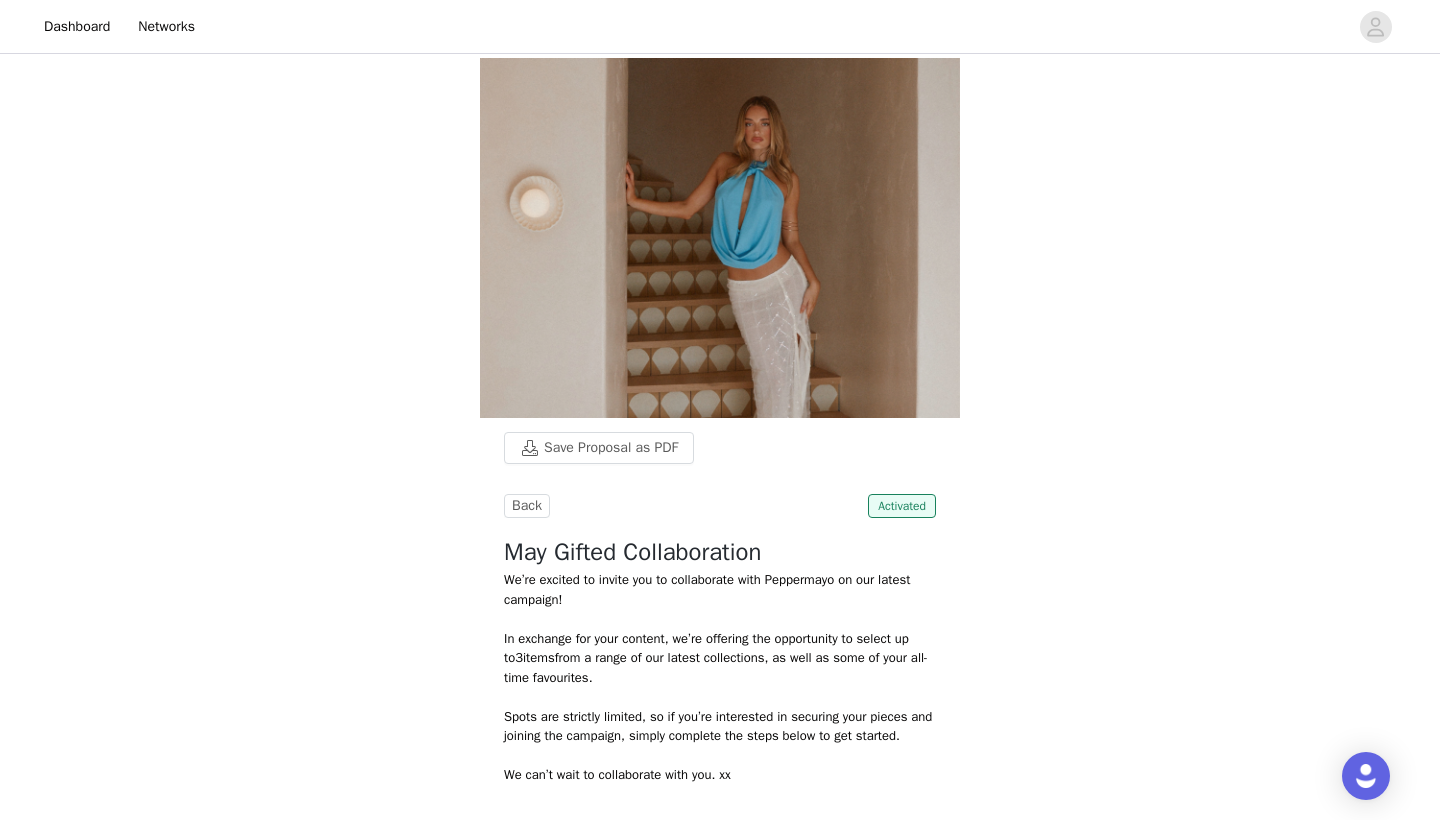 scroll, scrollTop: 0, scrollLeft: 0, axis: both 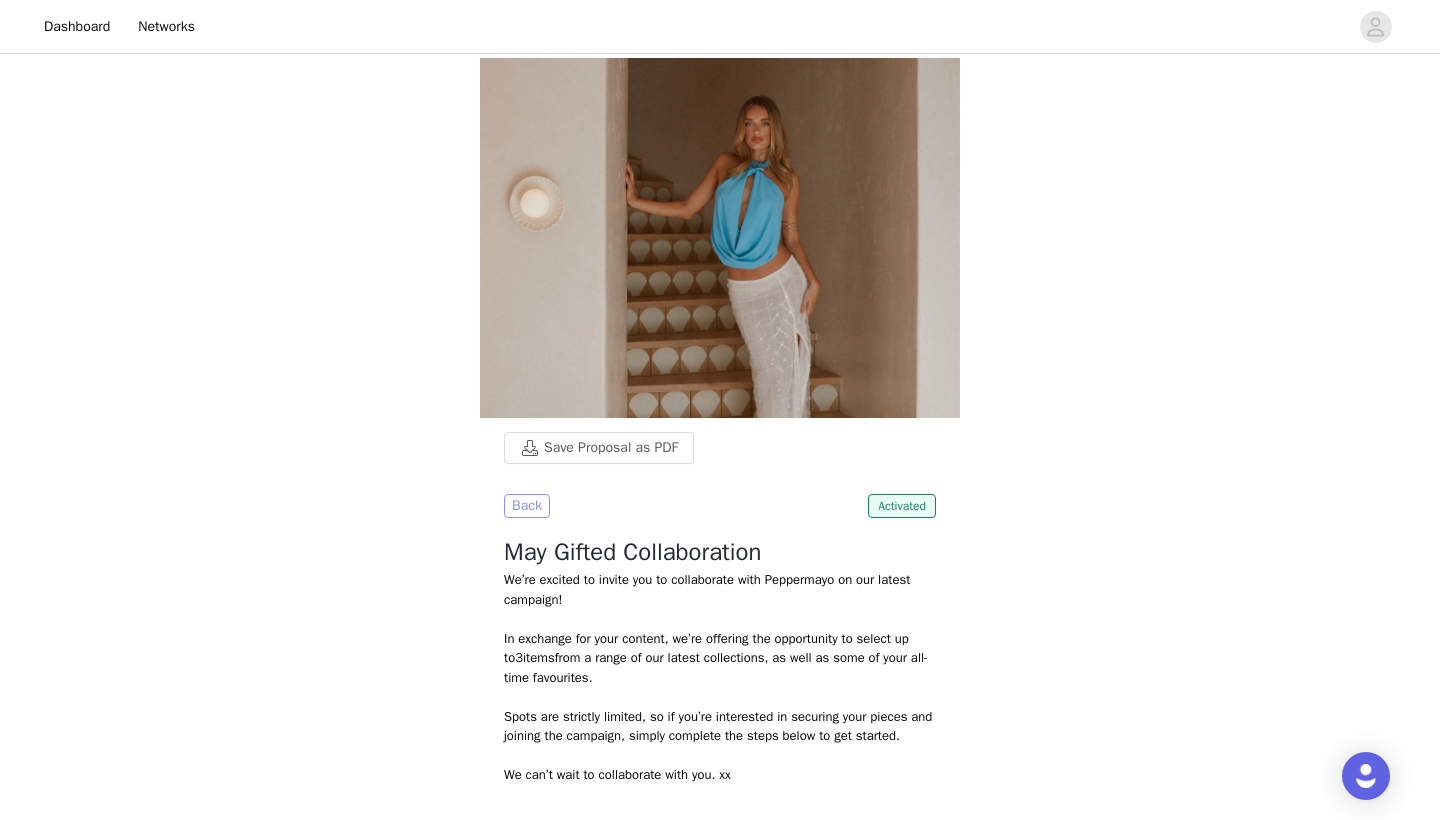 click on "Back" at bounding box center [527, 506] 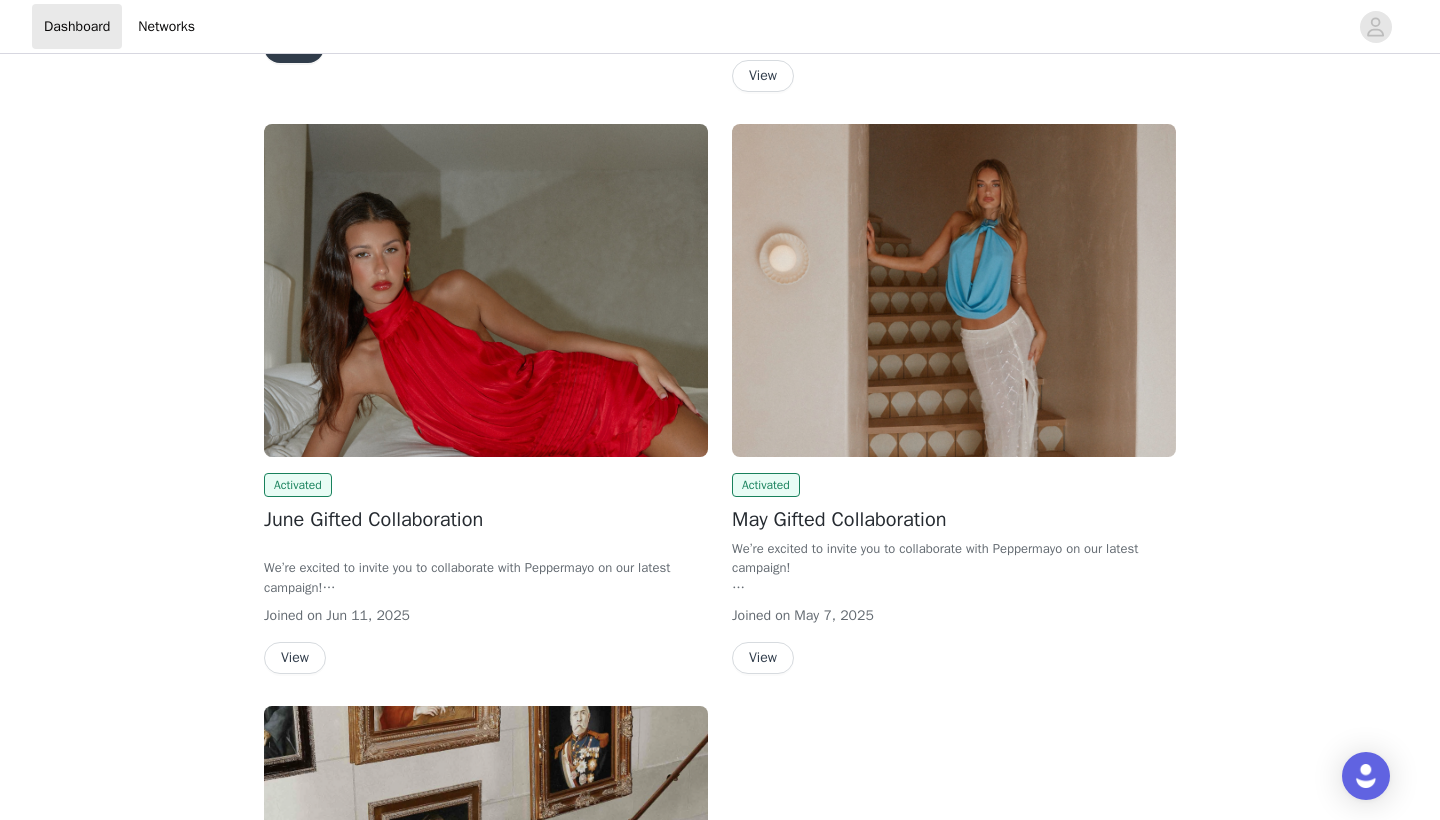 scroll, scrollTop: 639, scrollLeft: 0, axis: vertical 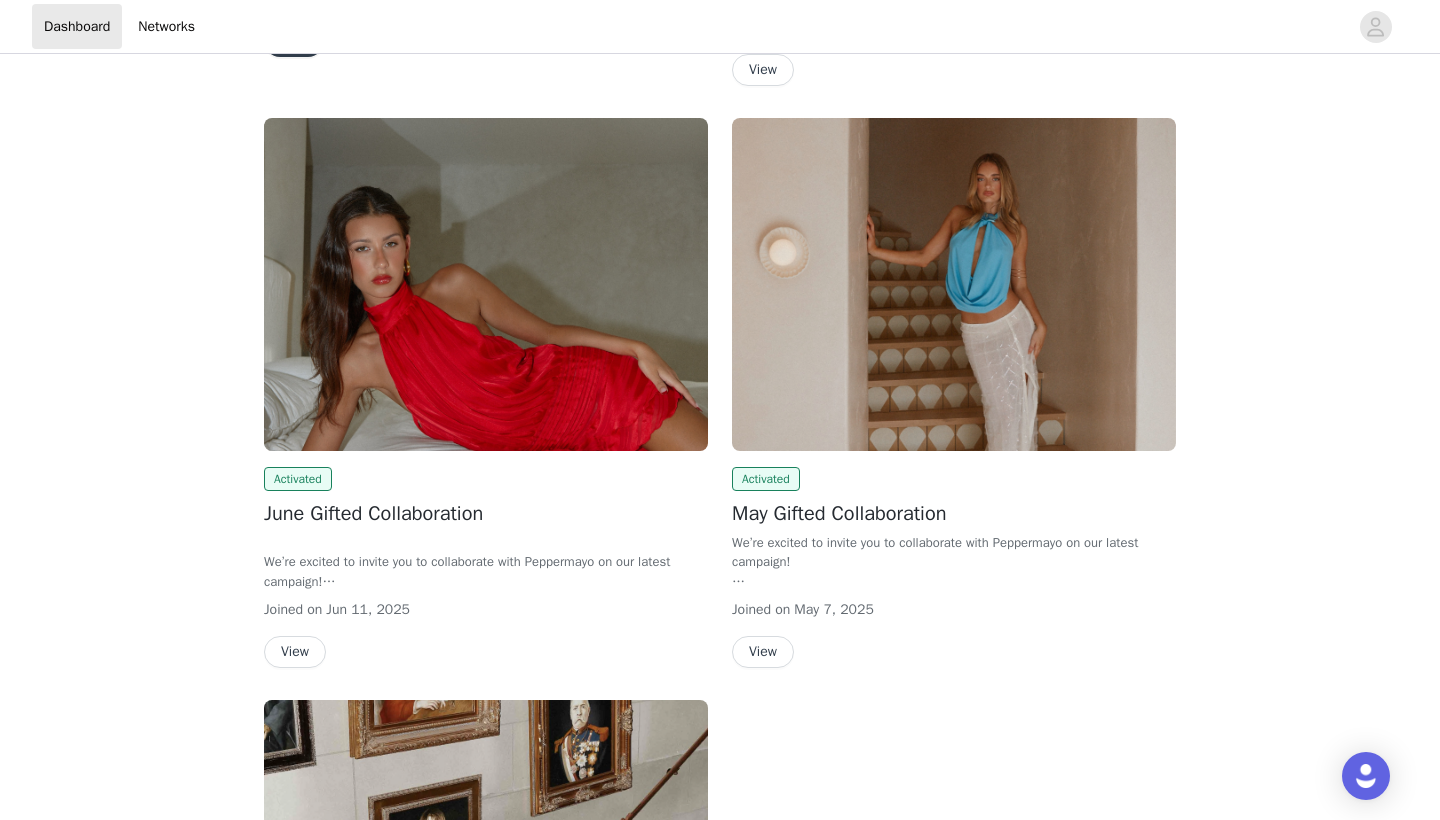 click on "View" at bounding box center (295, 652) 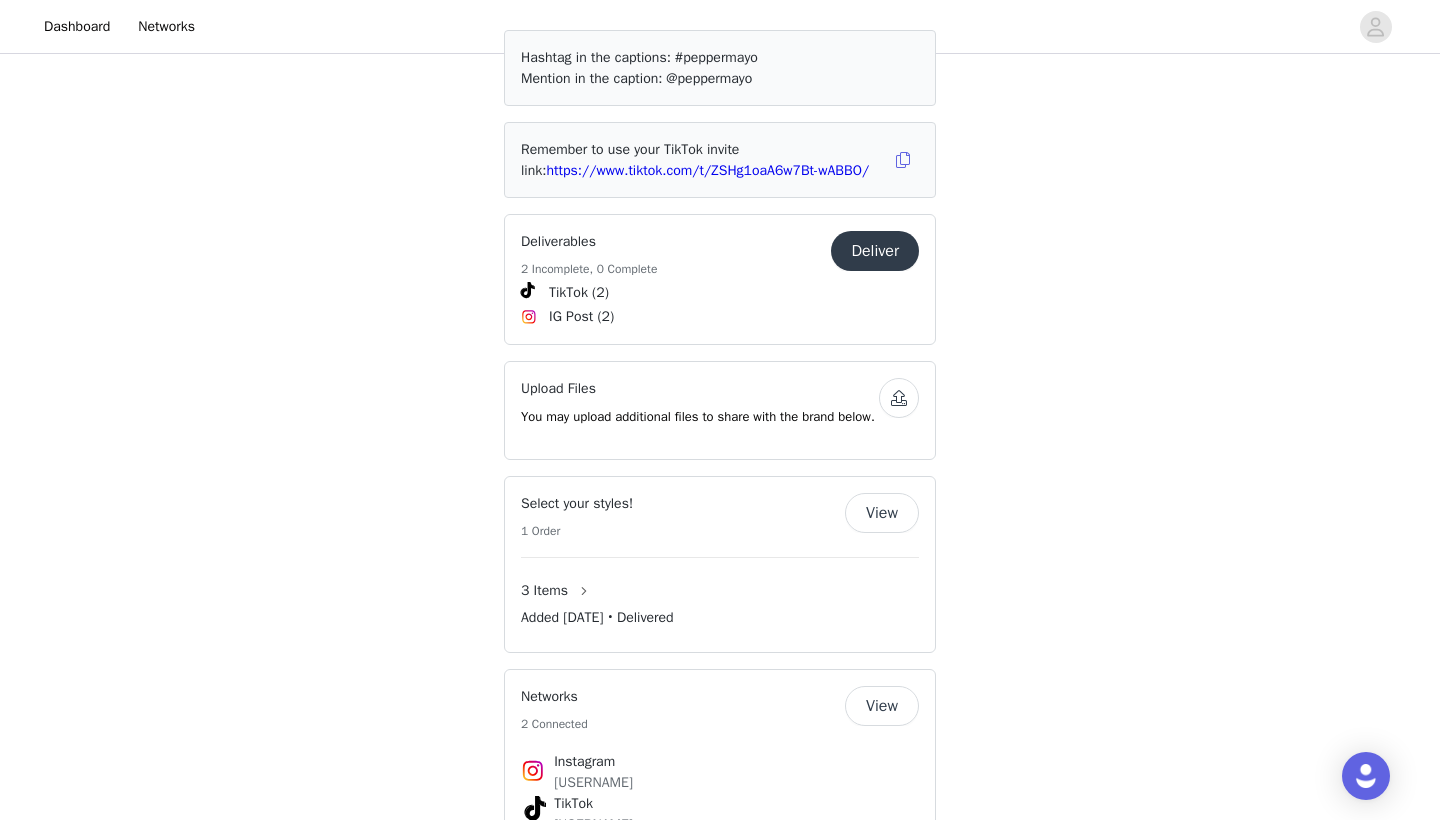 scroll, scrollTop: 1115, scrollLeft: 0, axis: vertical 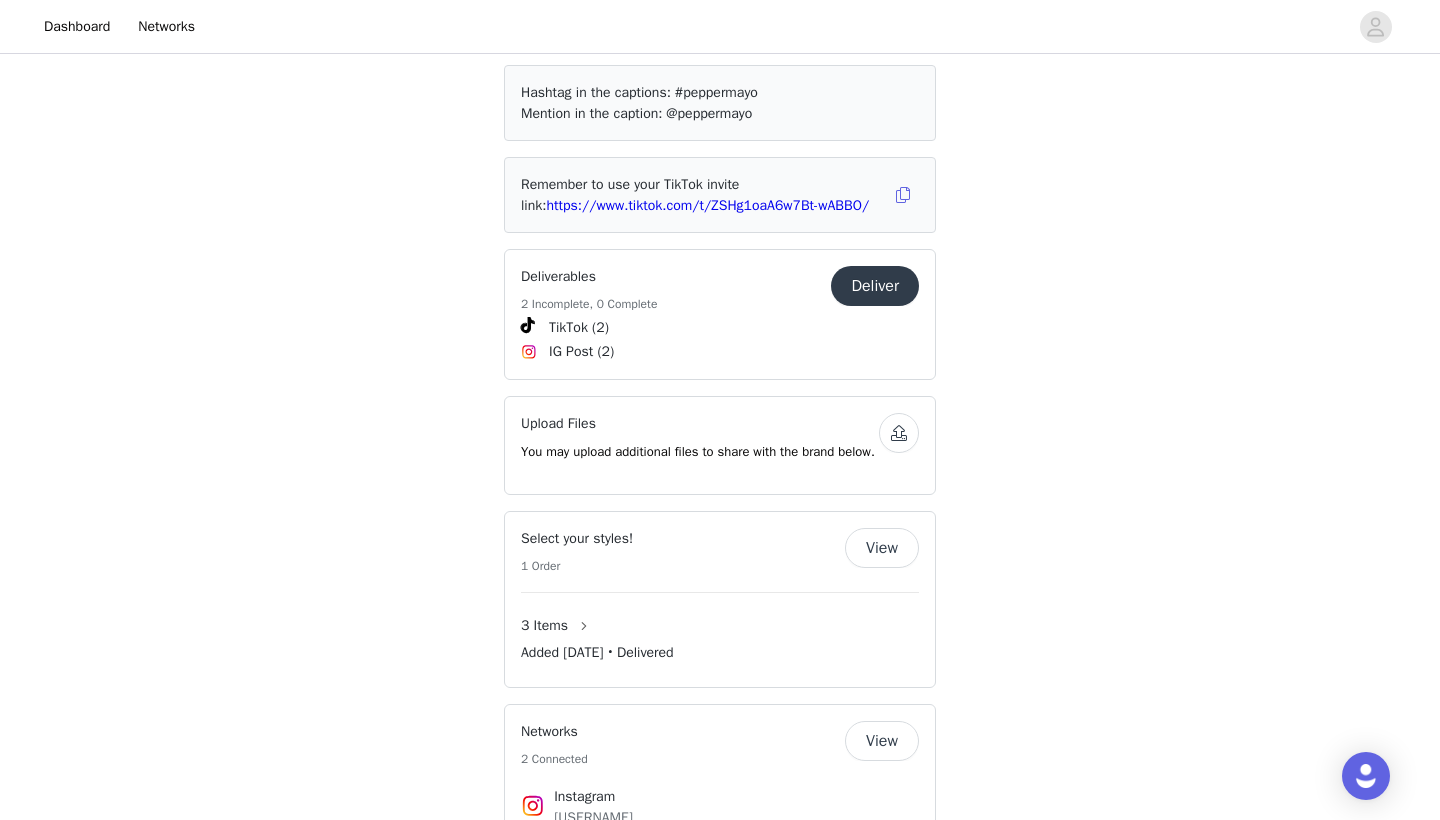 click on "View" at bounding box center [882, 548] 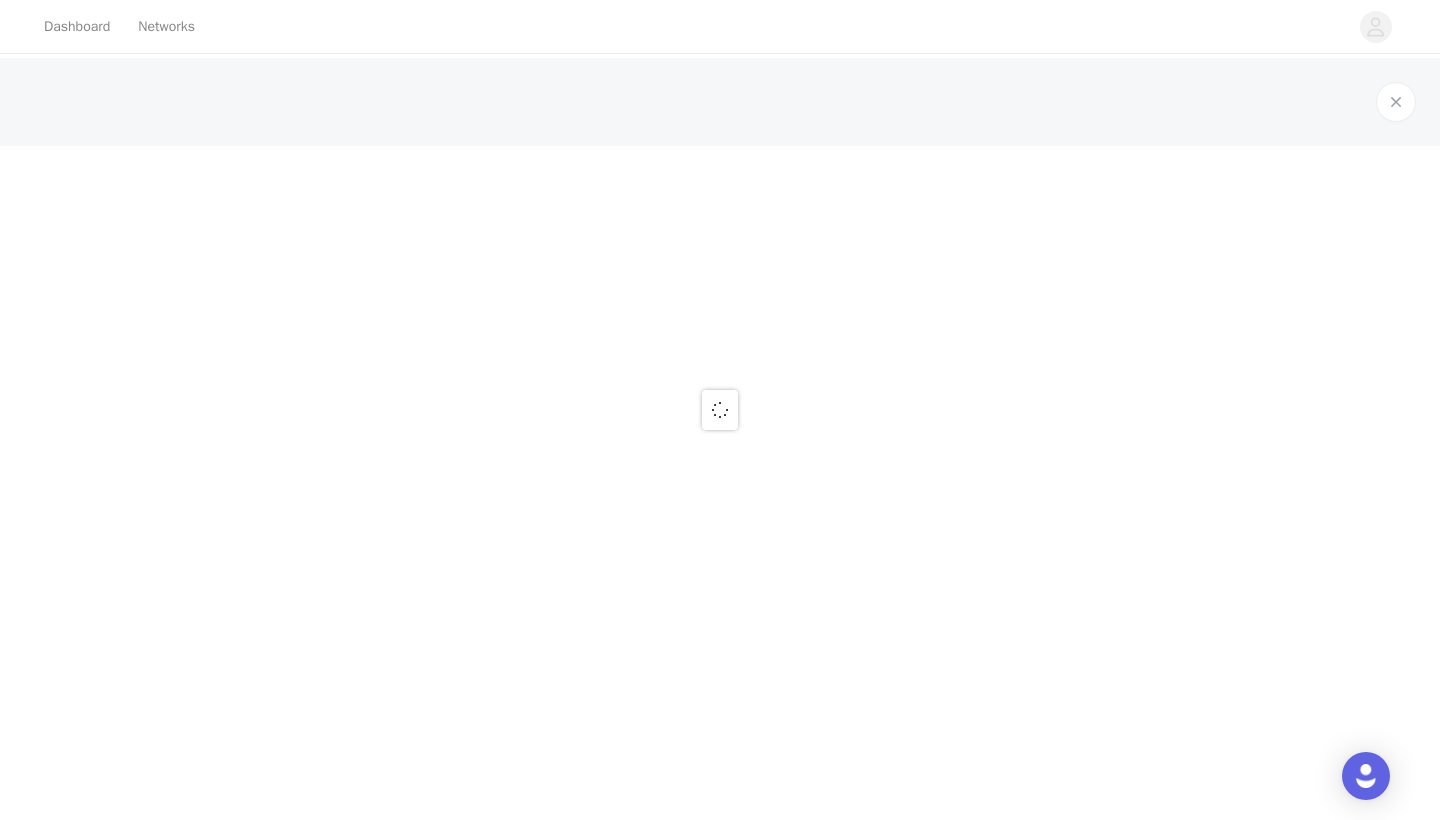 scroll, scrollTop: 0, scrollLeft: 0, axis: both 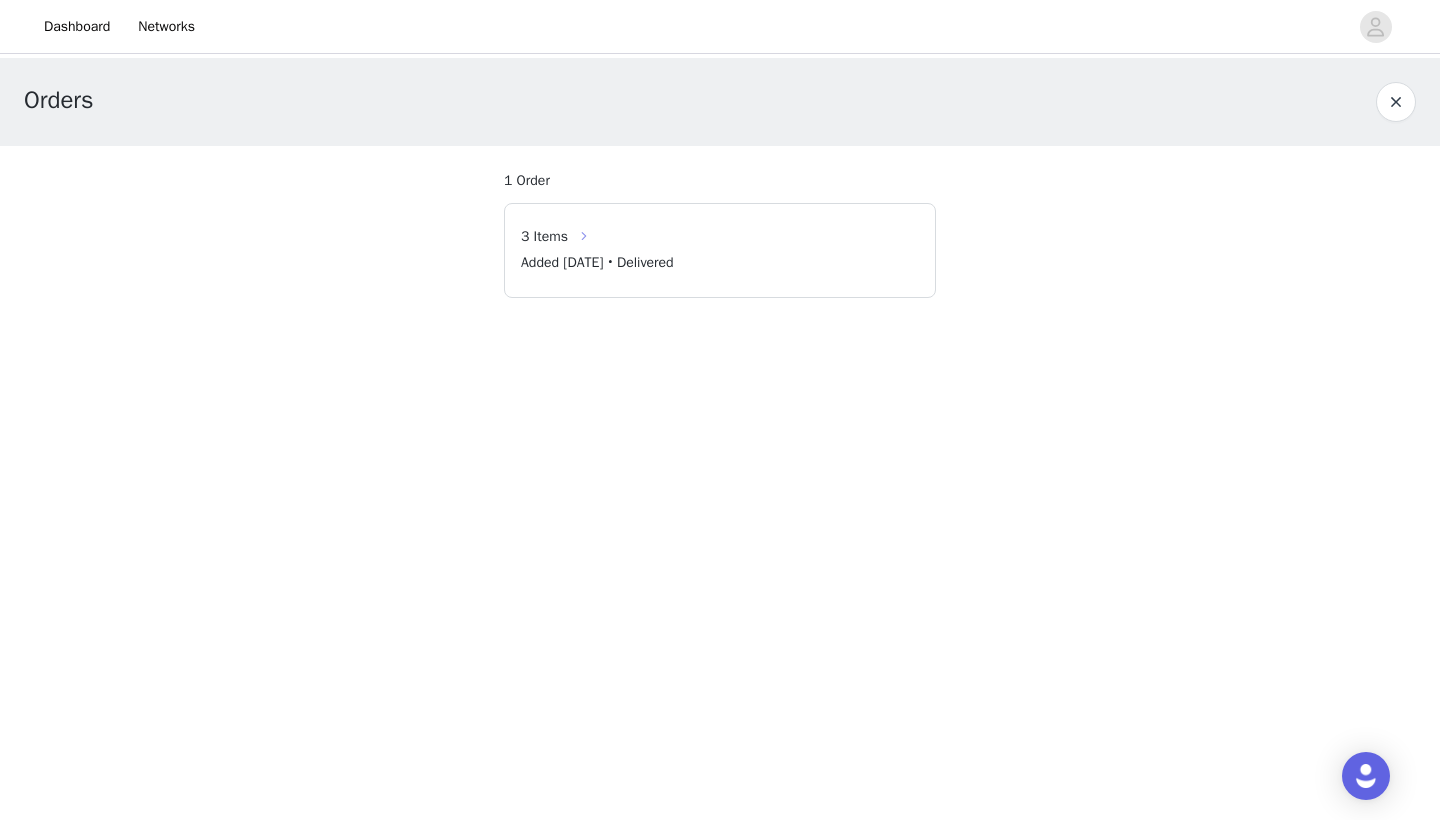 click at bounding box center (584, 236) 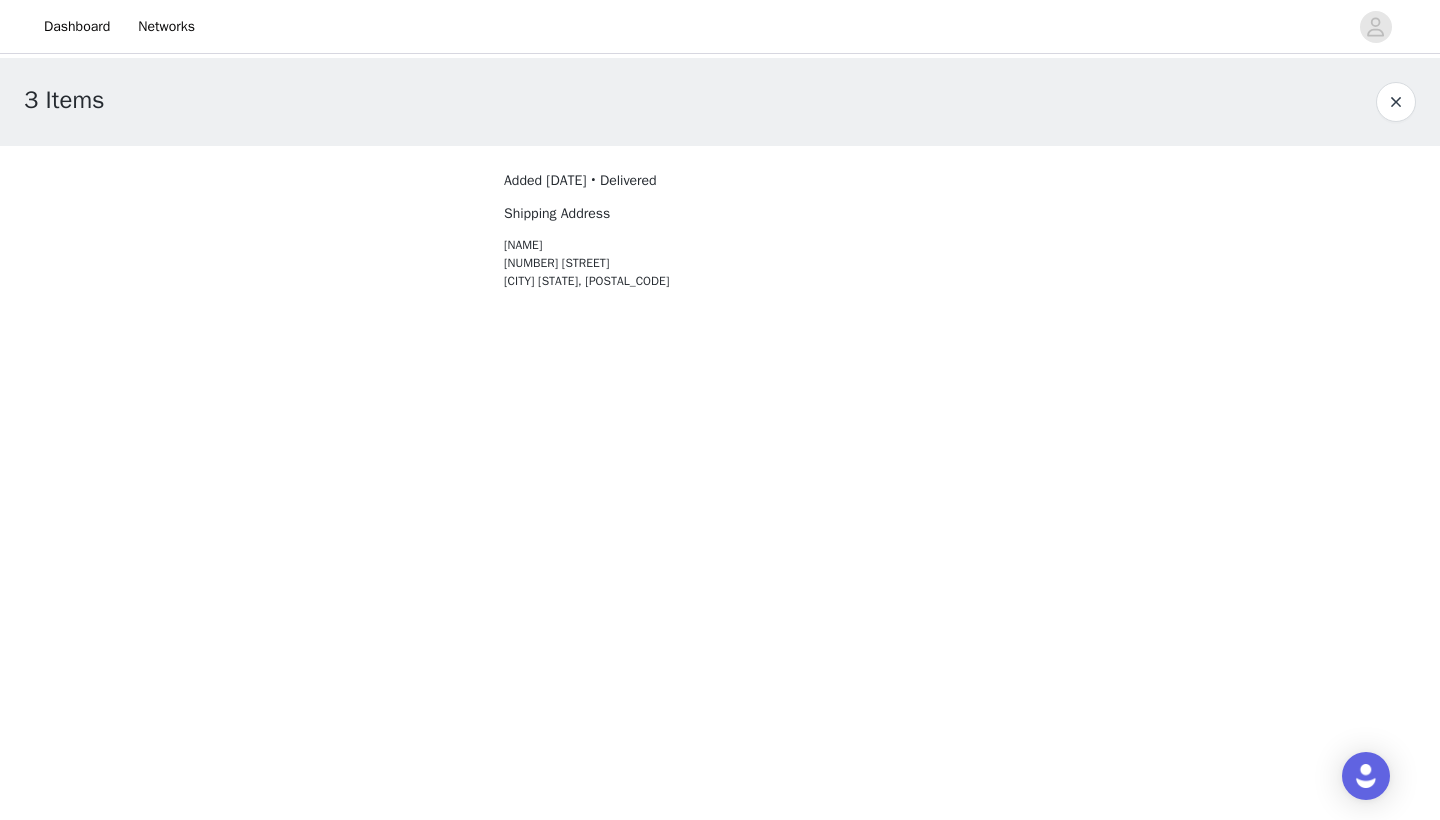 click on "3 Items" at bounding box center [700, 100] 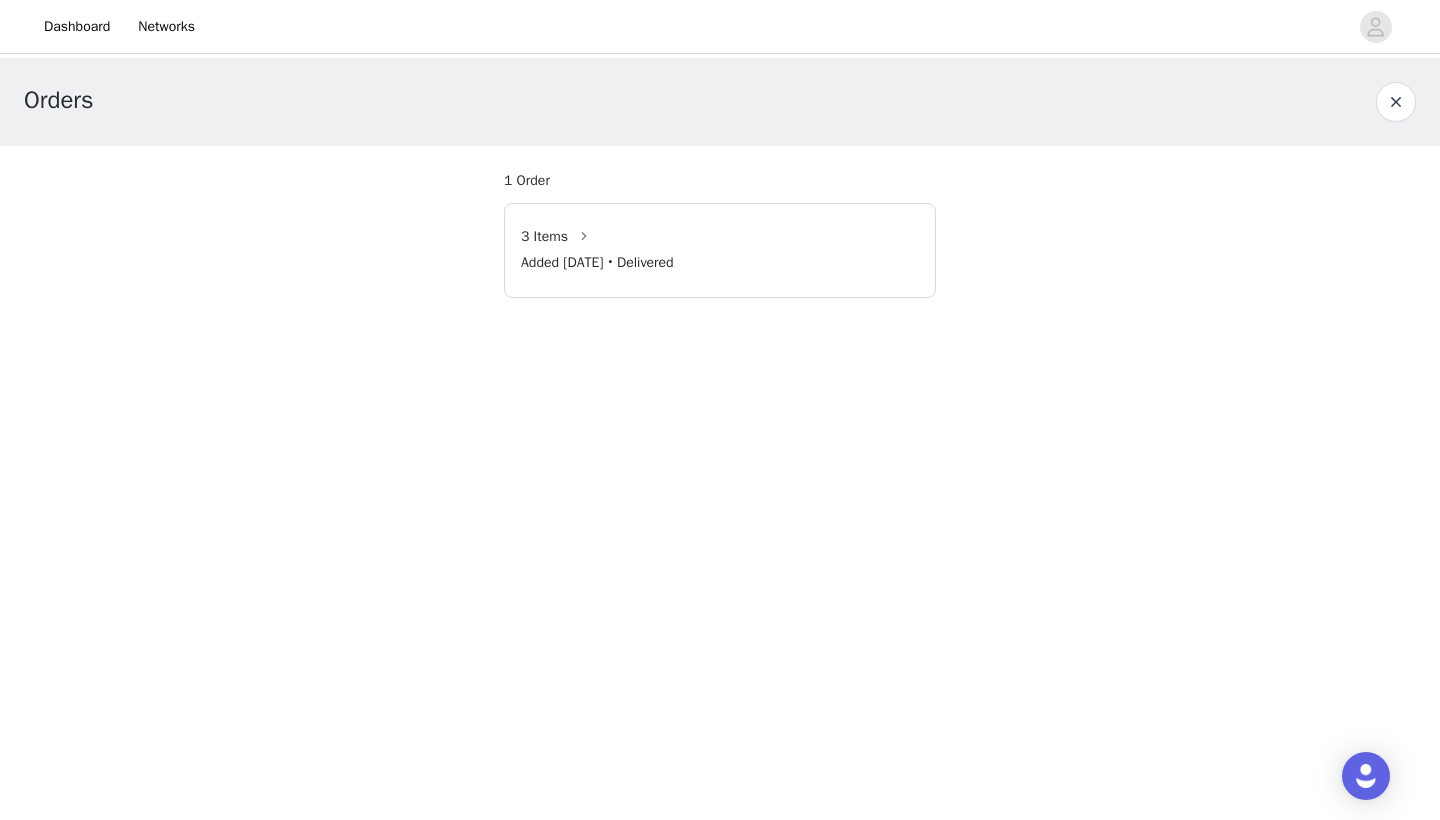 click at bounding box center (1396, 102) 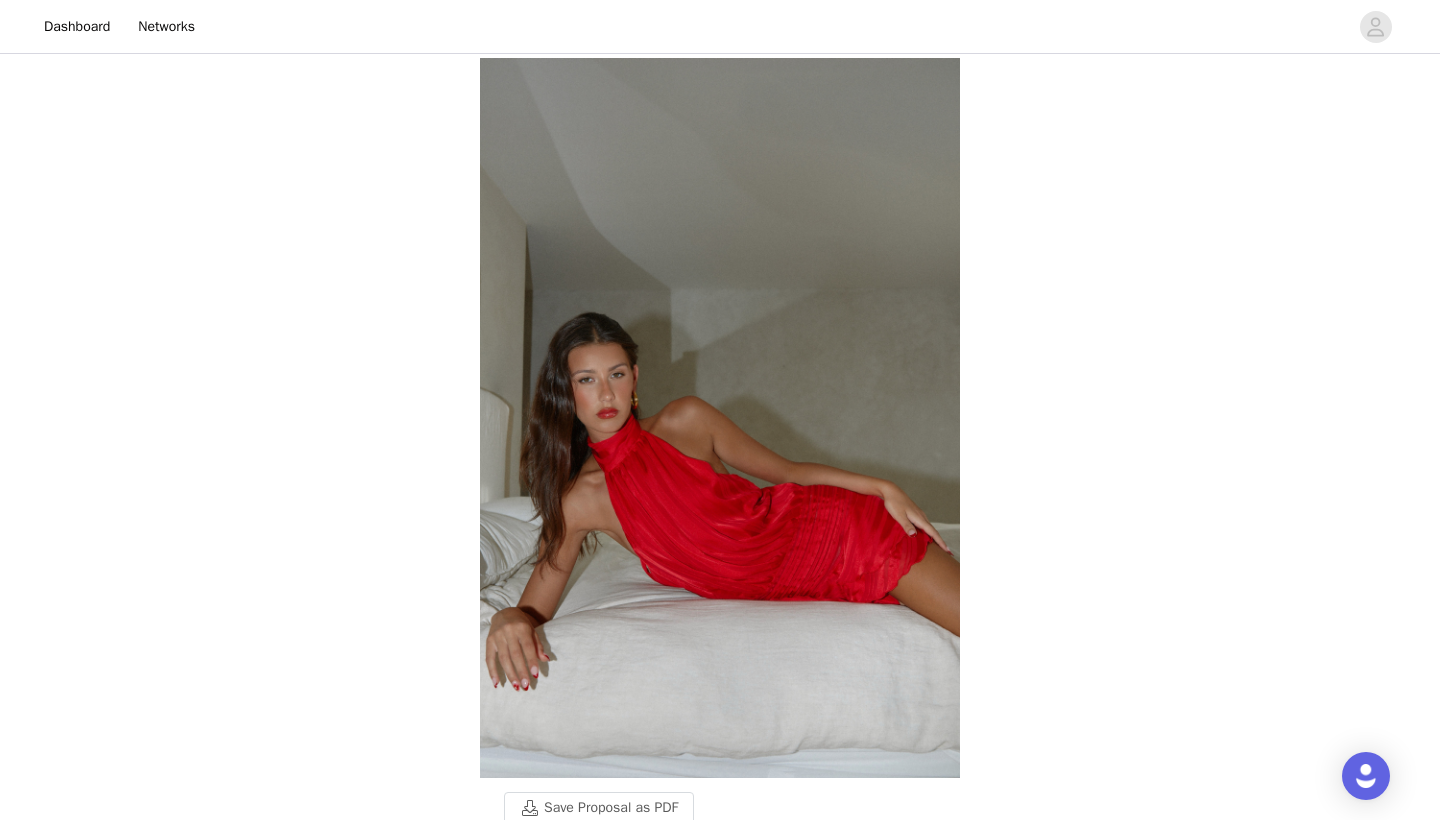 scroll, scrollTop: 0, scrollLeft: 0, axis: both 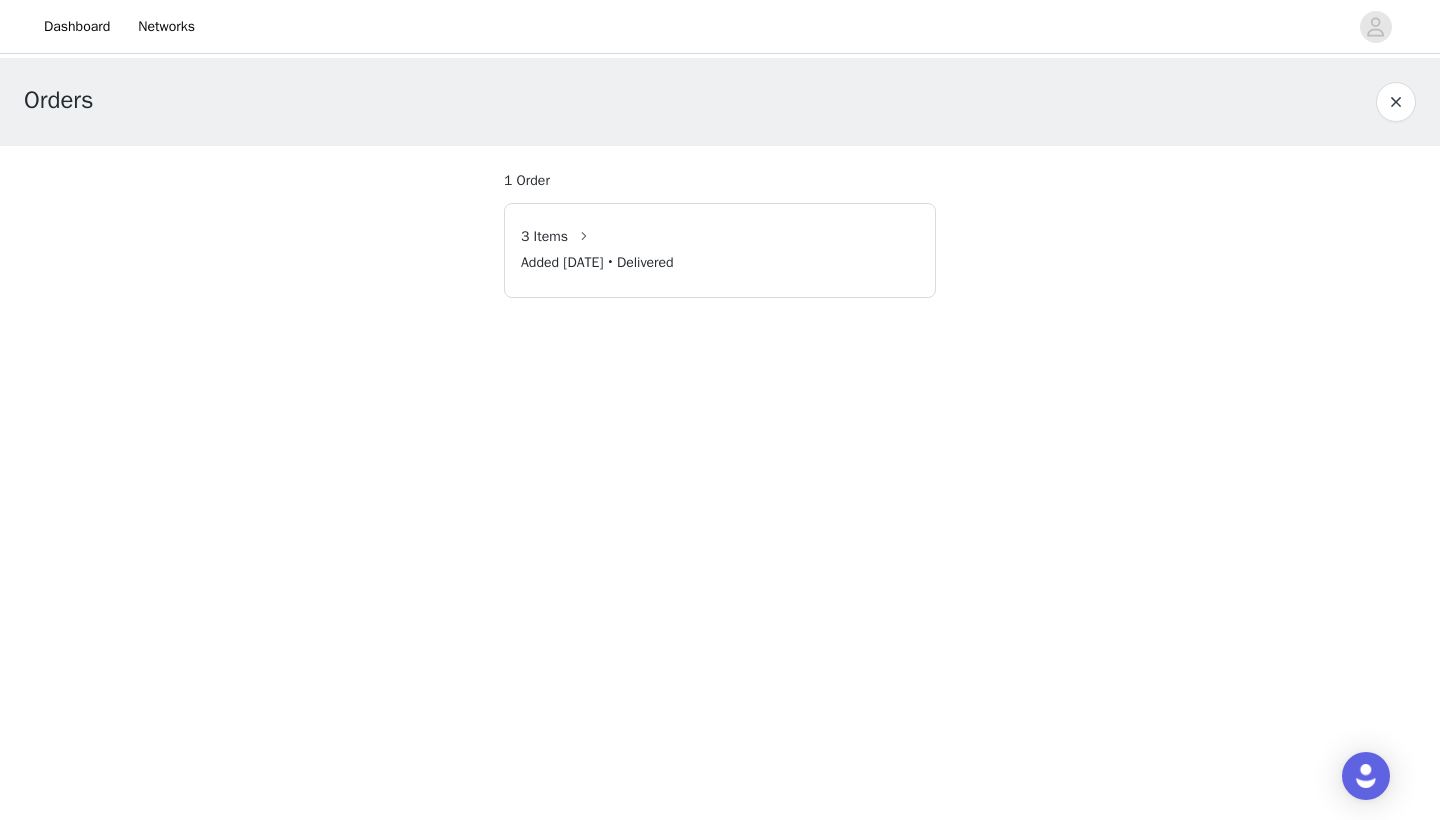 click at bounding box center [1396, 102] 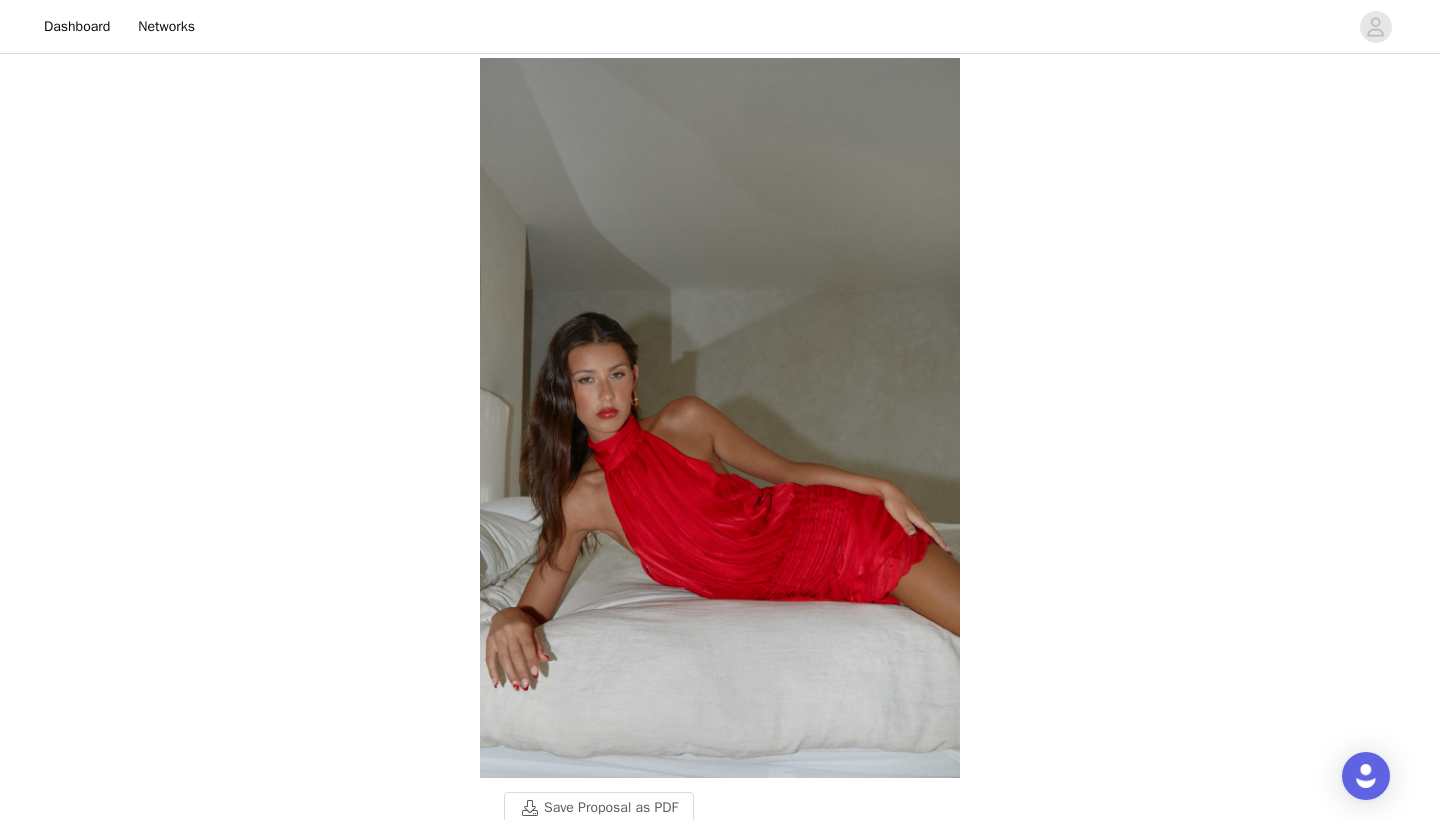 scroll, scrollTop: 0, scrollLeft: 0, axis: both 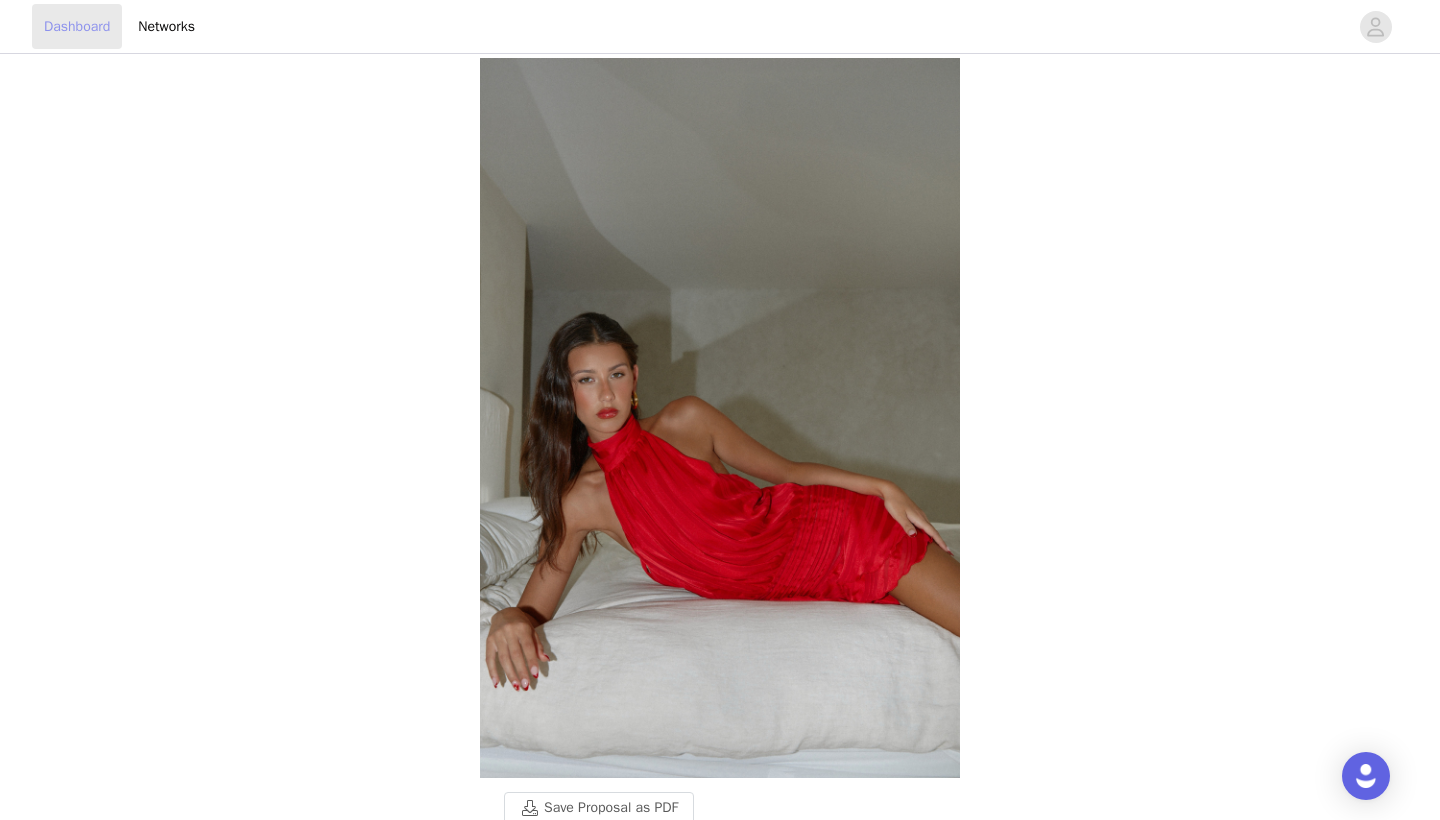 click on "Dashboard" at bounding box center (77, 26) 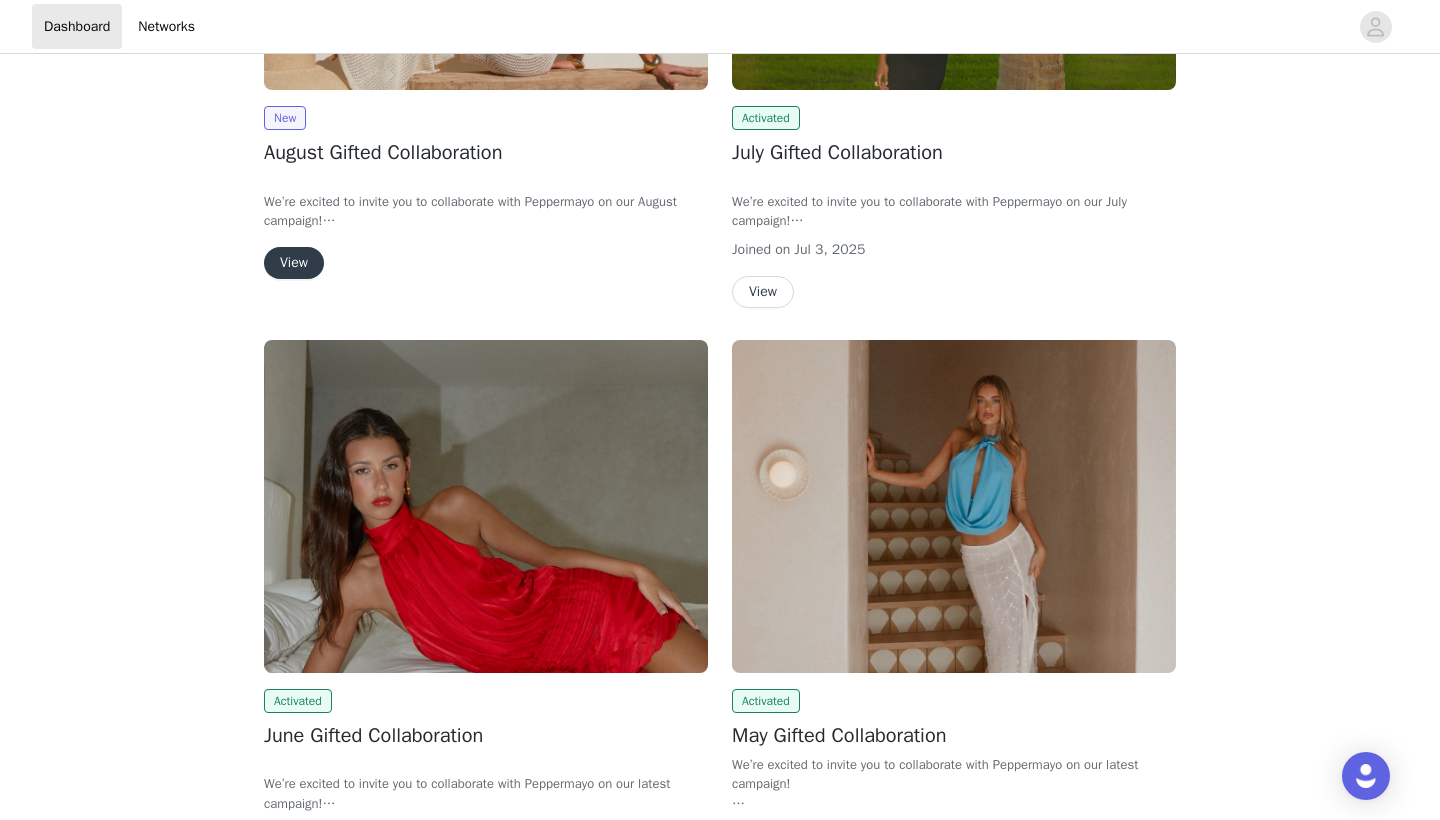 scroll, scrollTop: 390, scrollLeft: 0, axis: vertical 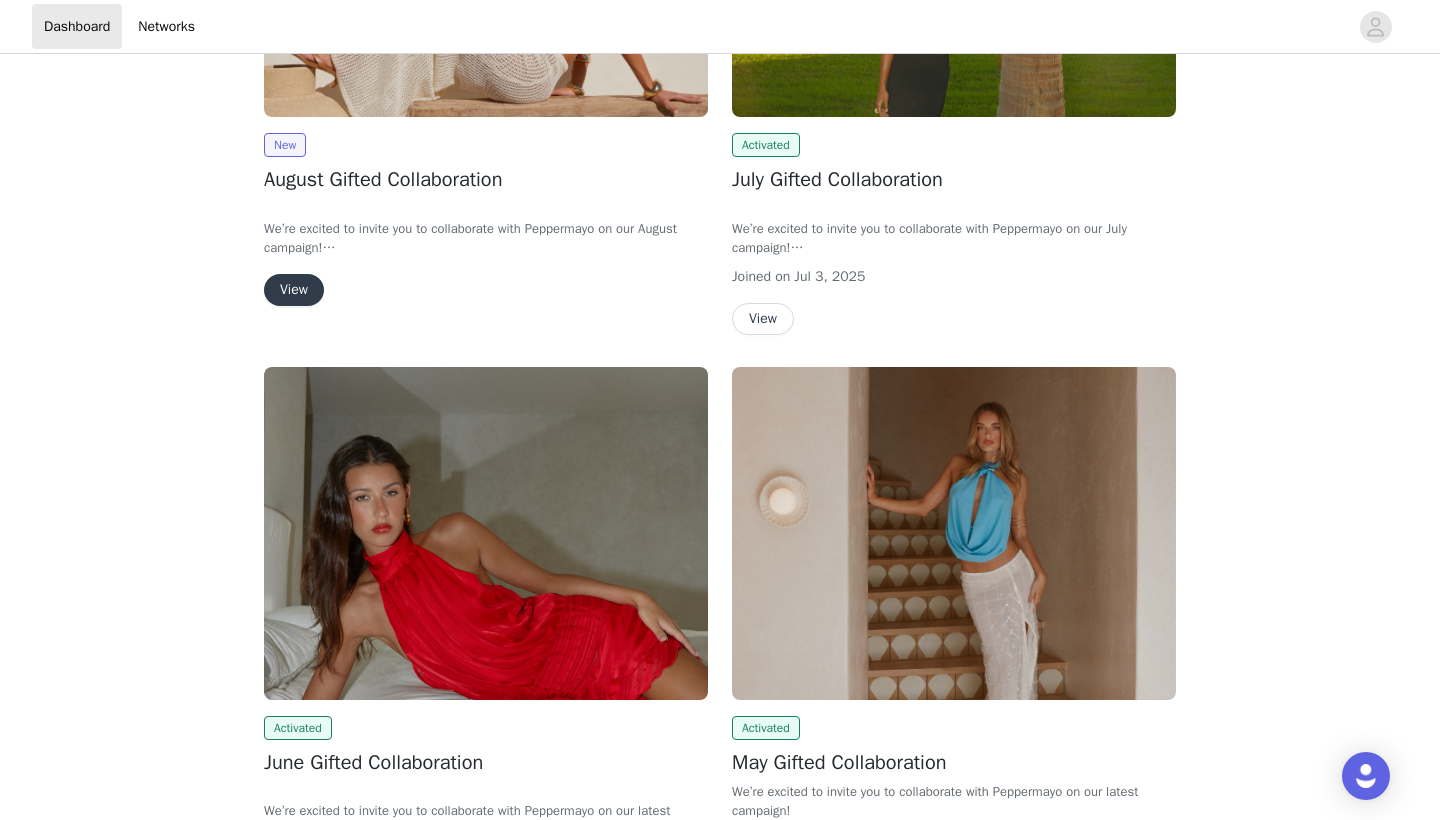 click on "View" at bounding box center [763, 319] 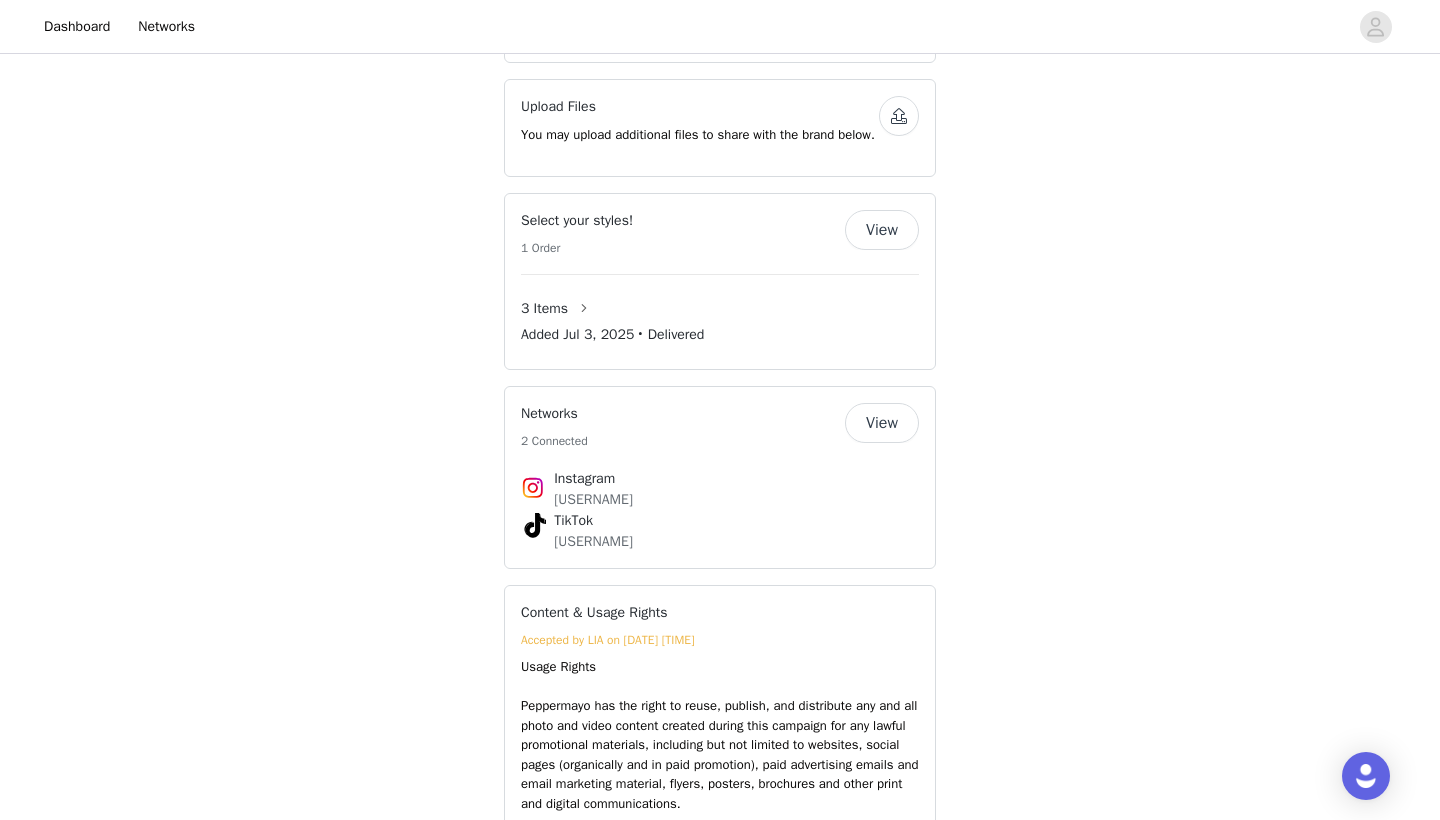 scroll, scrollTop: 1369, scrollLeft: 0, axis: vertical 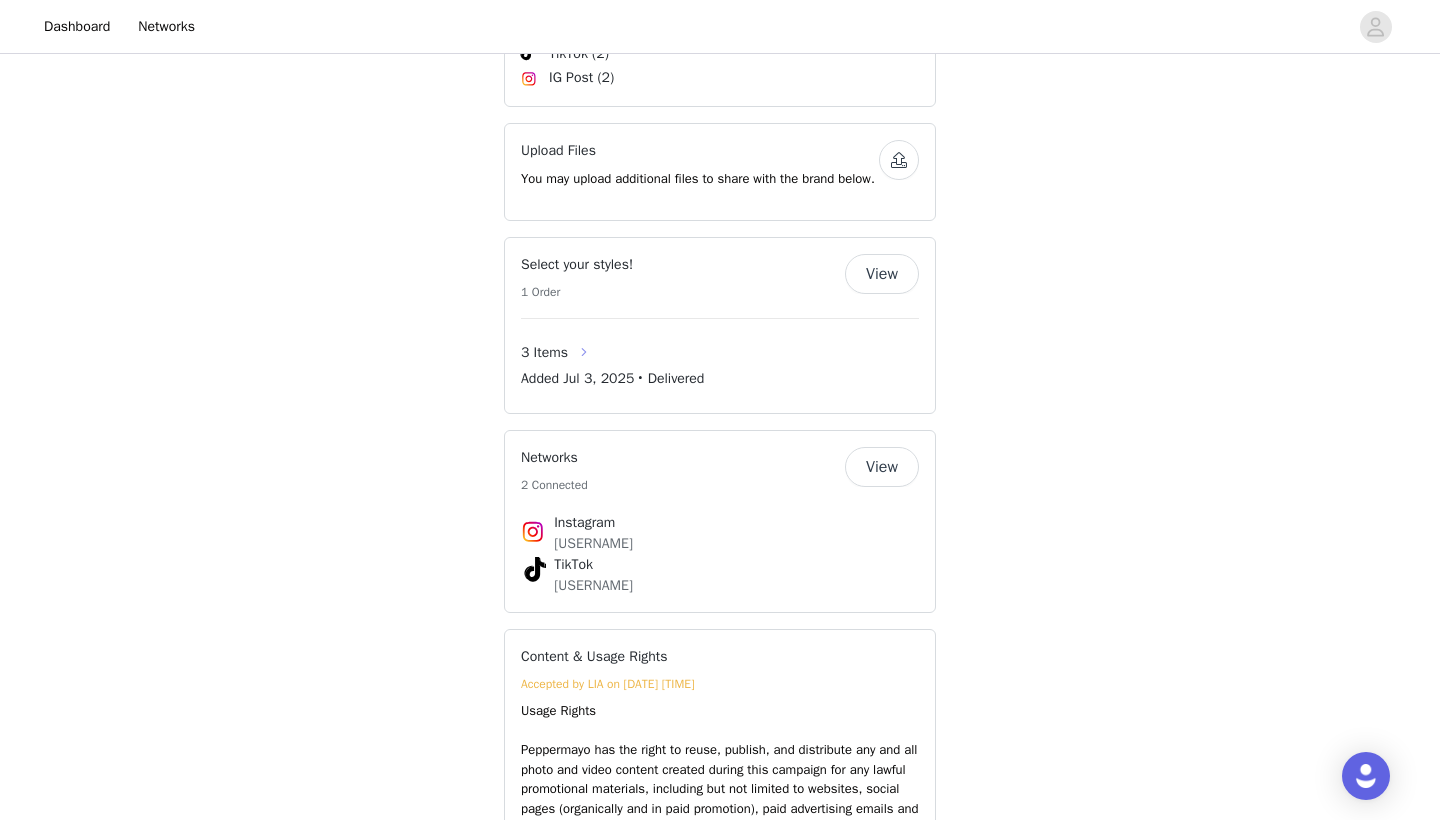 click at bounding box center [584, 352] 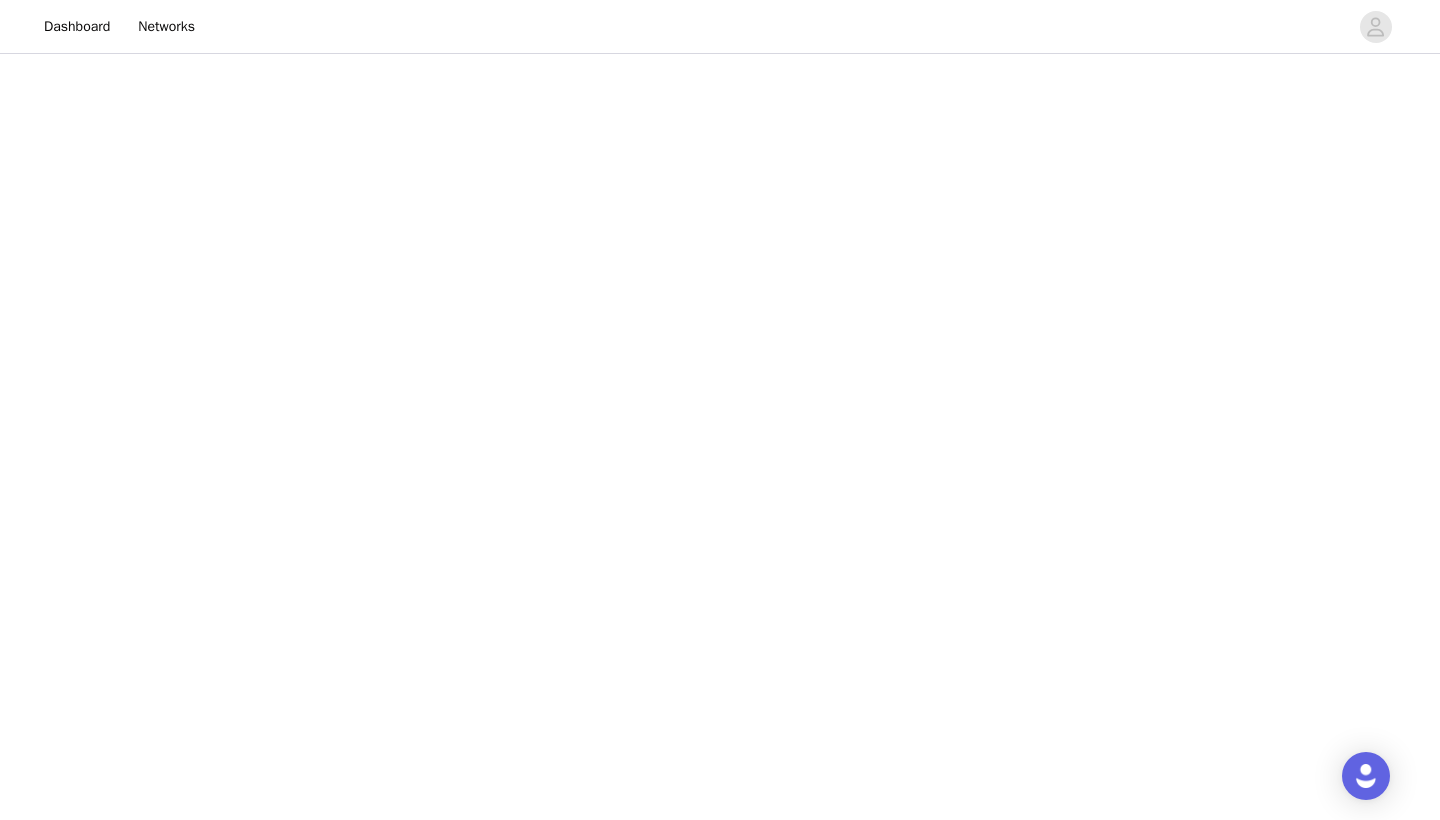 scroll, scrollTop: 0, scrollLeft: 0, axis: both 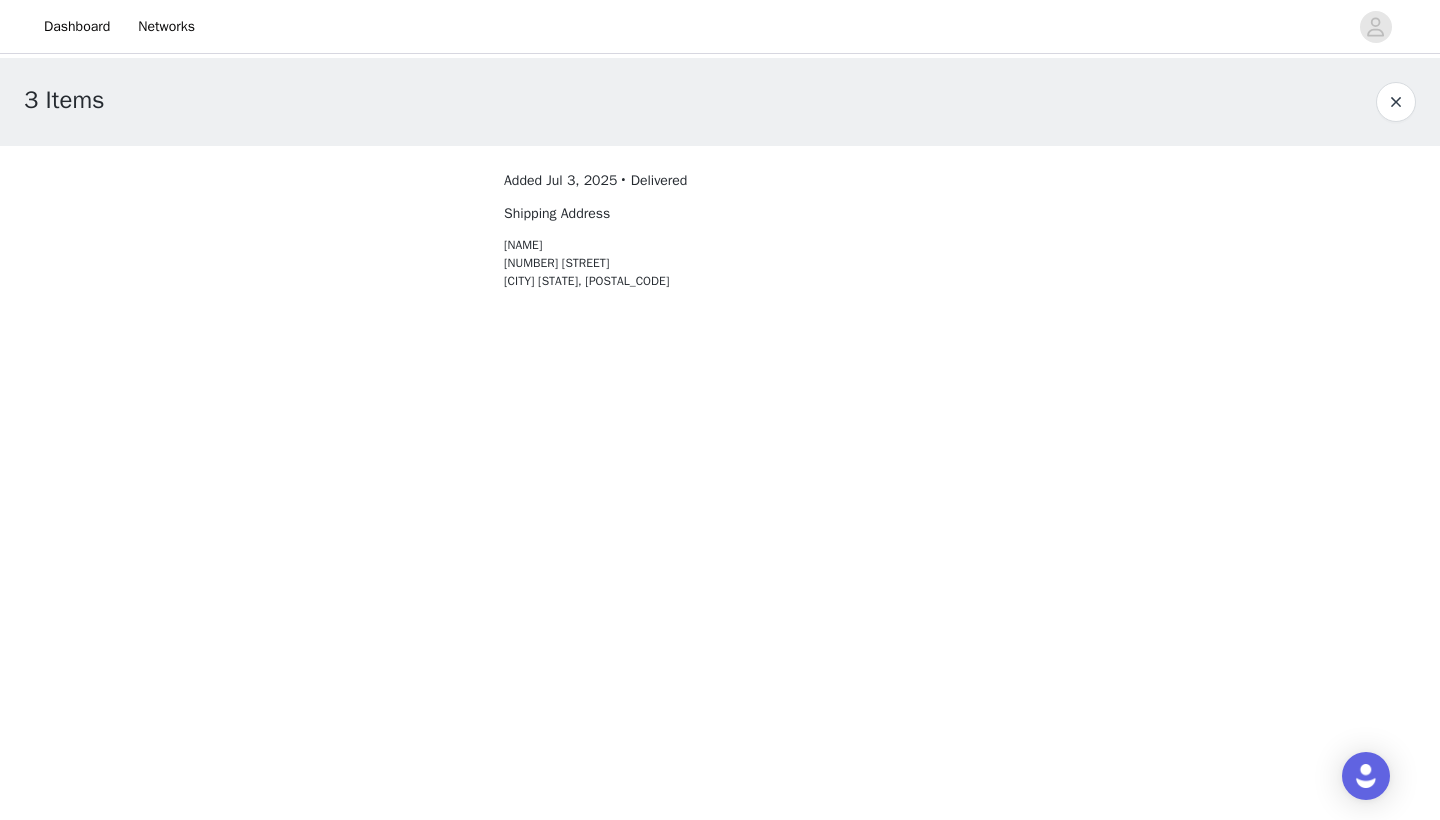 click on "Added [DATE] • Delivered Shipping Address [NAME] [NUMBER] [STREET] [CITY] [STATE], [POSTAL_CODE]" at bounding box center (666, 230) 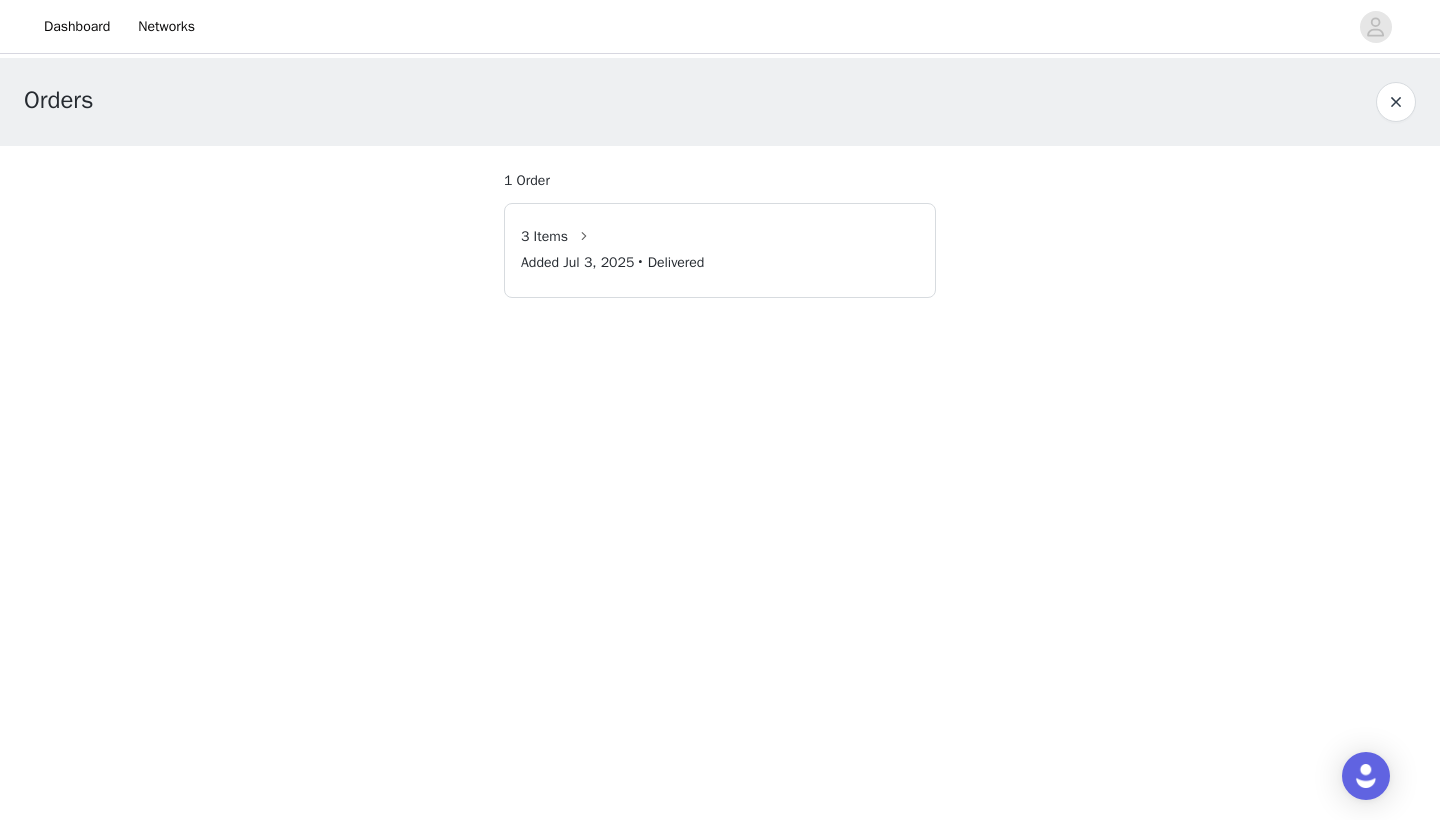 click at bounding box center (1396, 102) 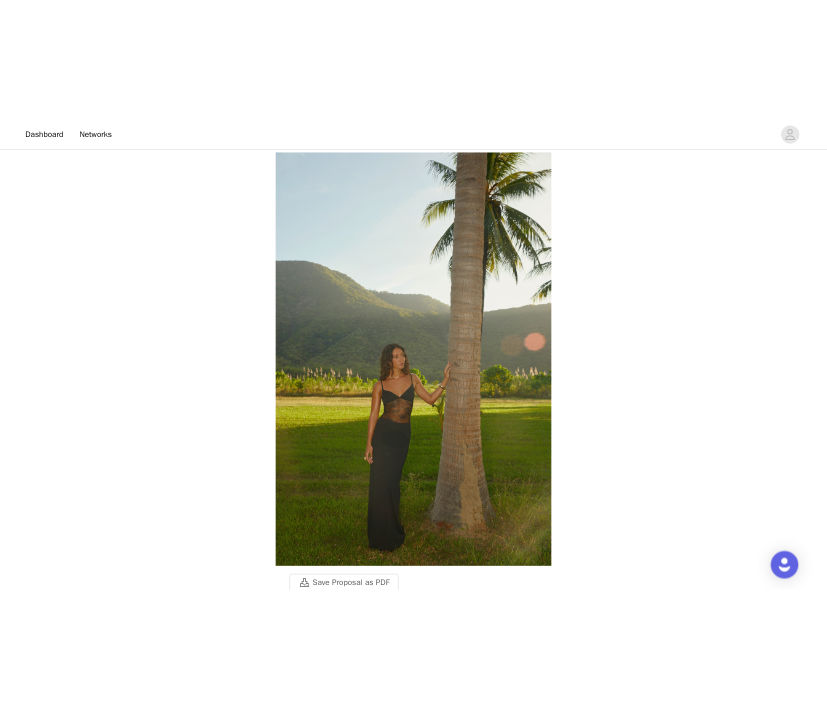 scroll, scrollTop: 0, scrollLeft: 0, axis: both 